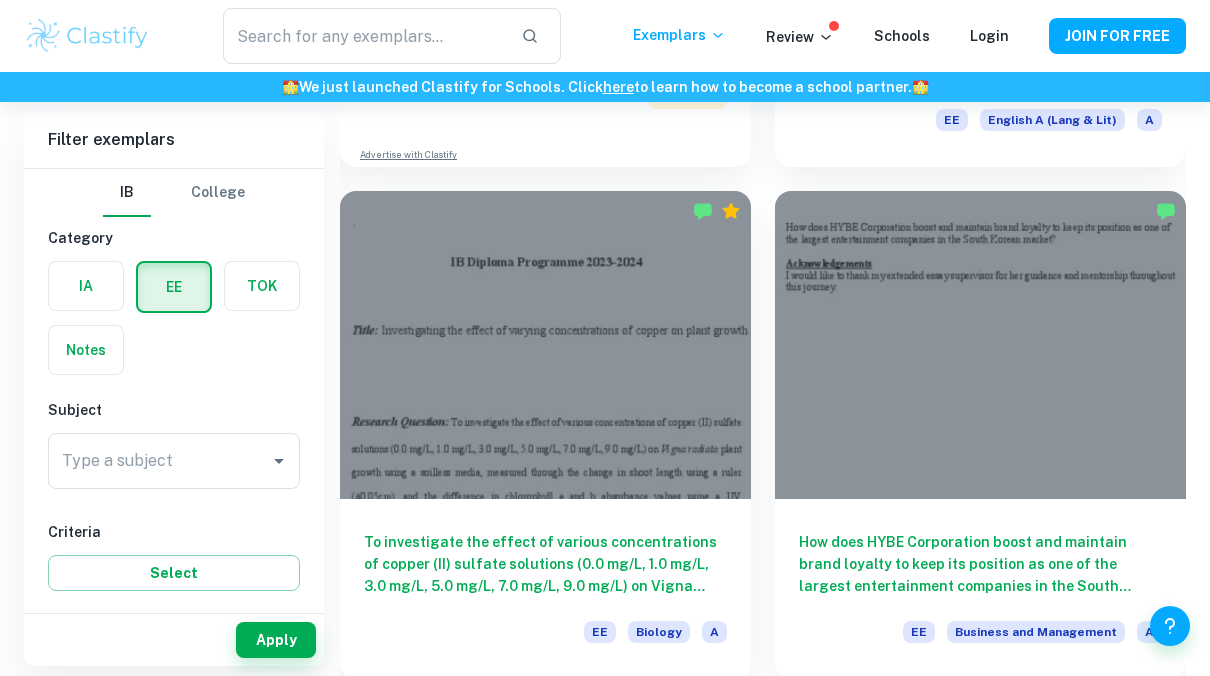 scroll, scrollTop: 1089, scrollLeft: 0, axis: vertical 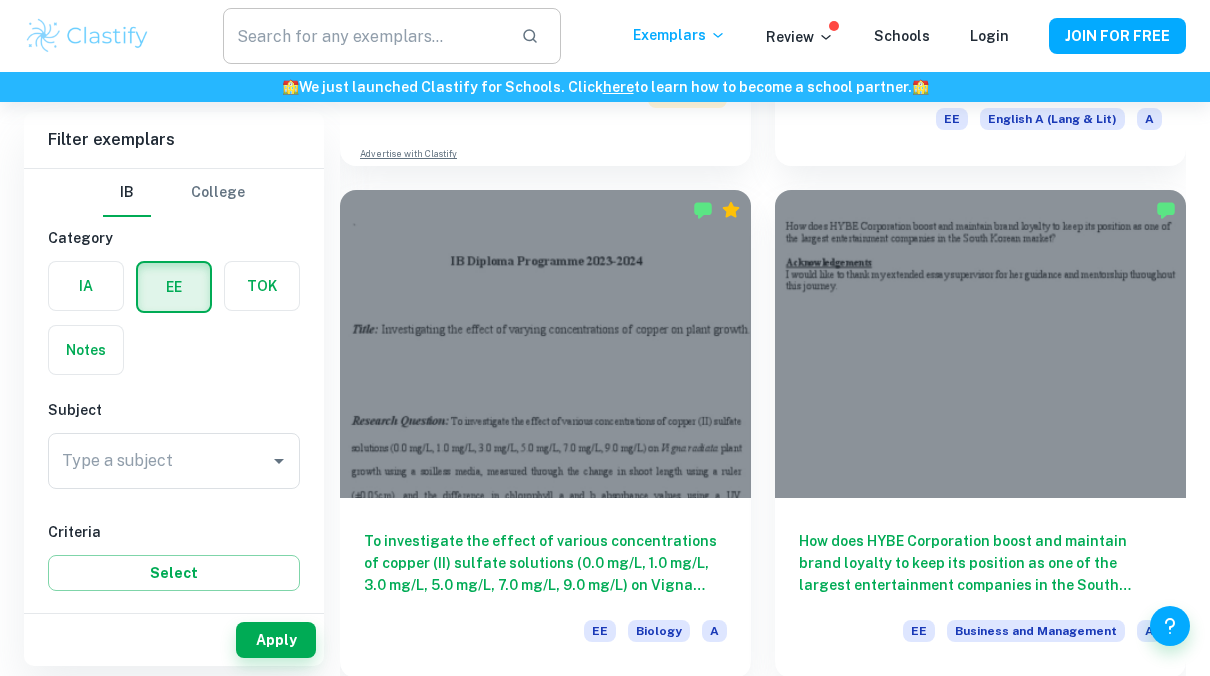 click at bounding box center (363, 36) 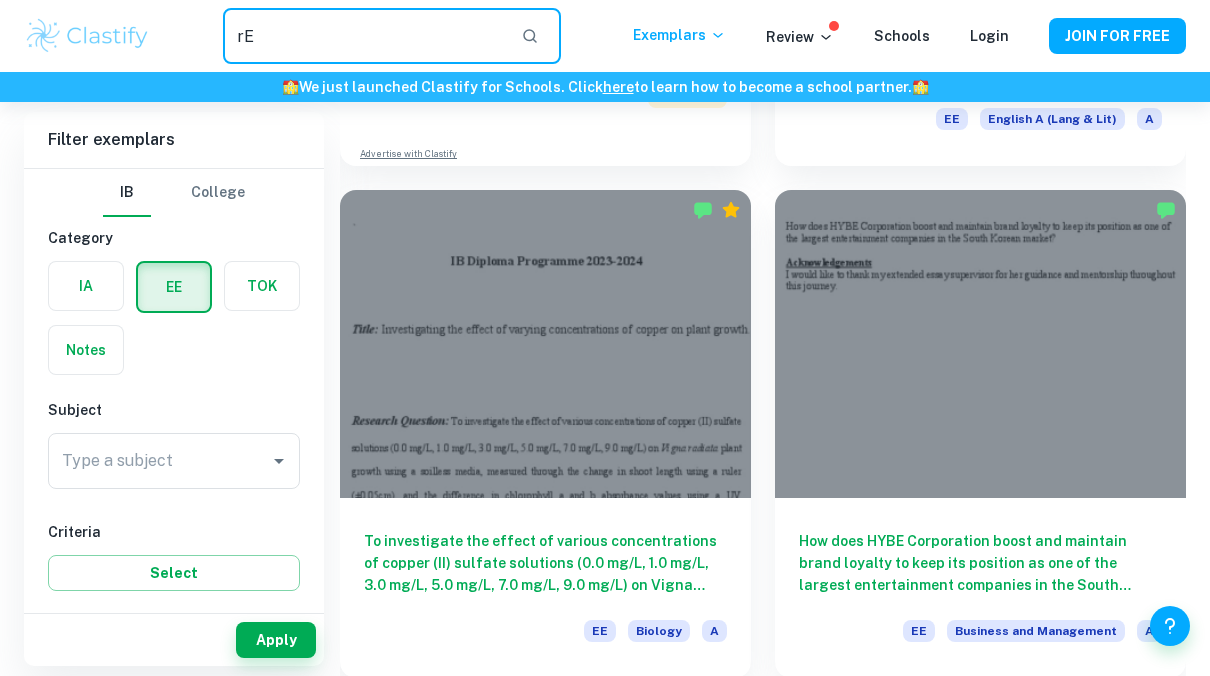 type on "r" 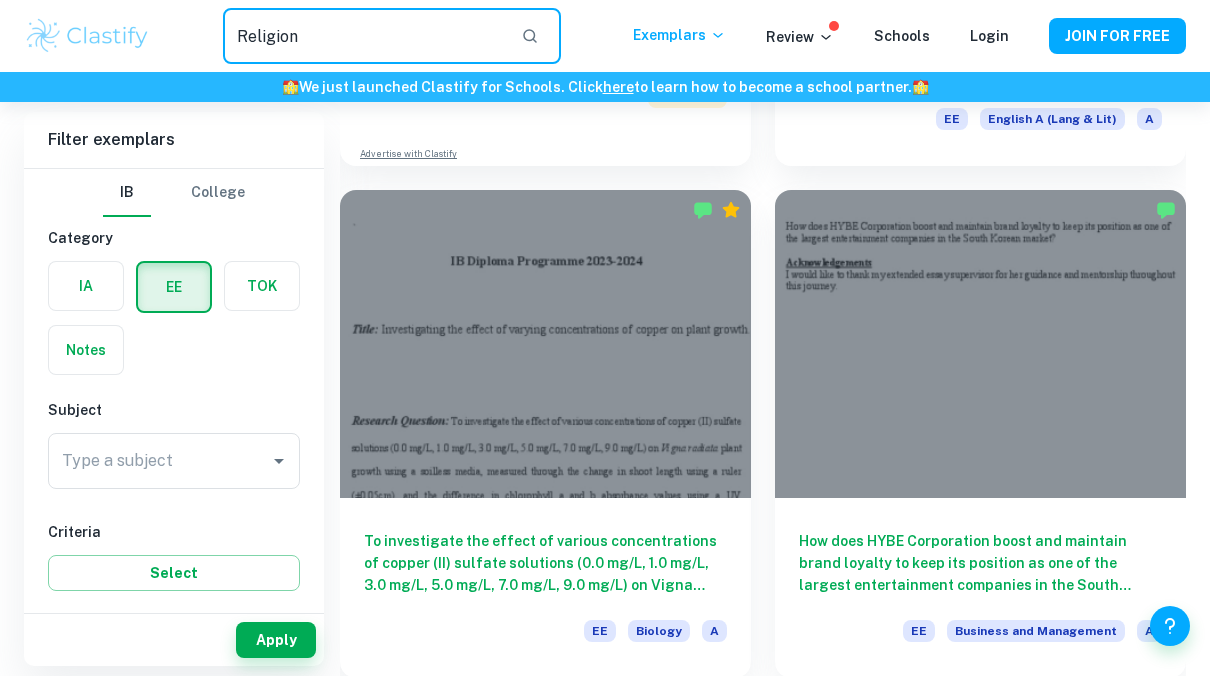 type on "Religion" 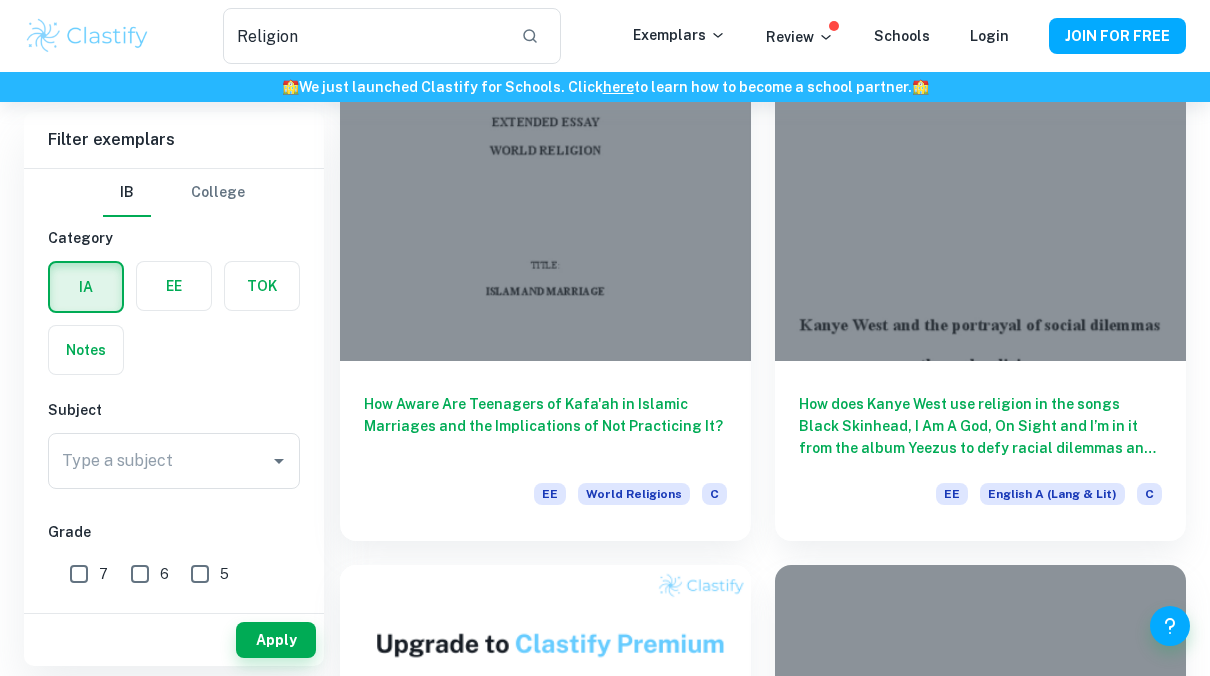 scroll, scrollTop: 5745, scrollLeft: 0, axis: vertical 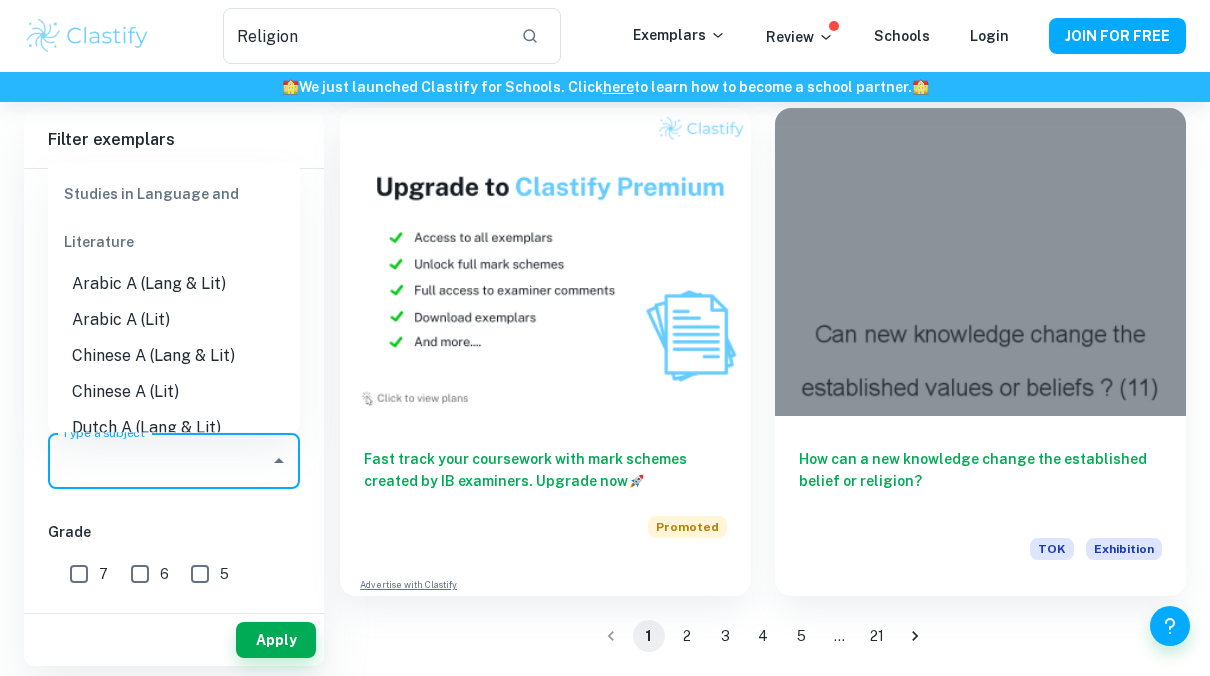 click on "Type a subject" at bounding box center (159, 461) 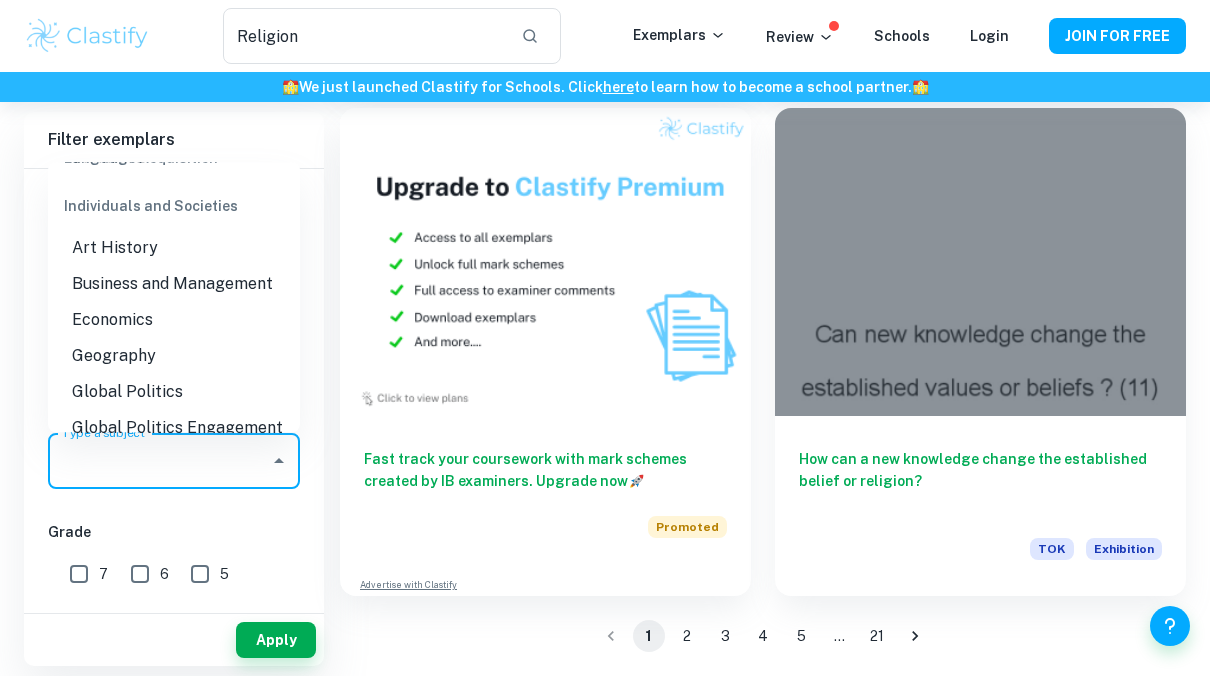 scroll, scrollTop: 1917, scrollLeft: 0, axis: vertical 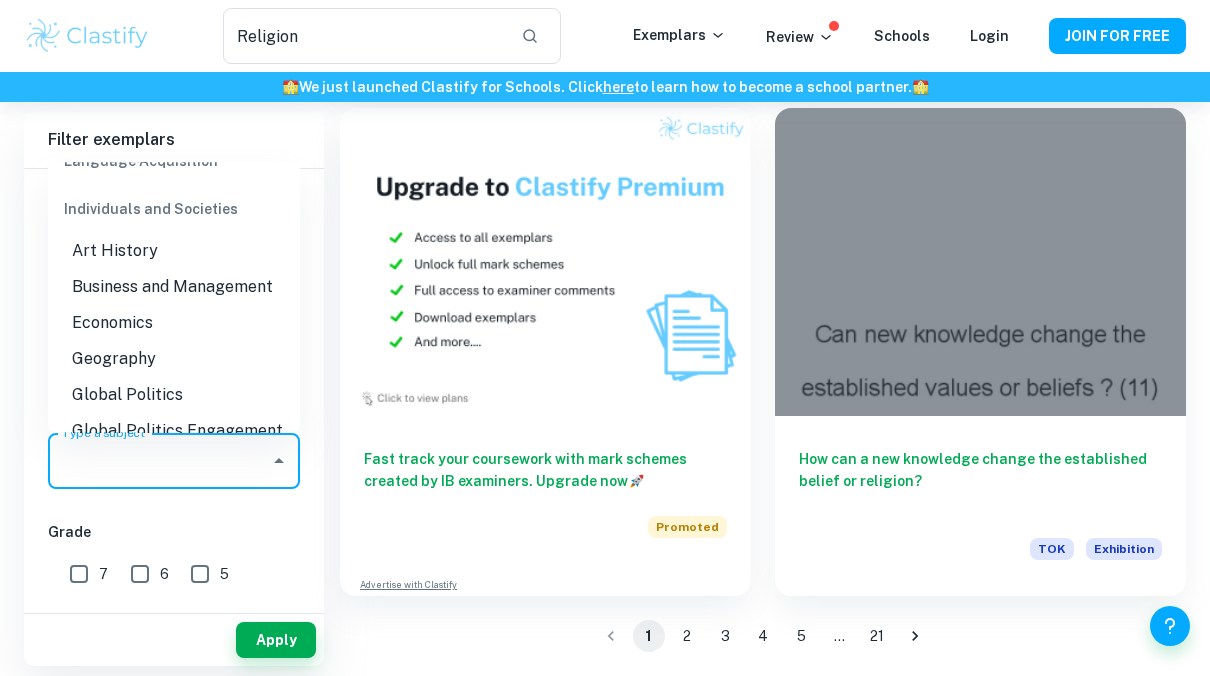 click on "Art History" at bounding box center (174, 251) 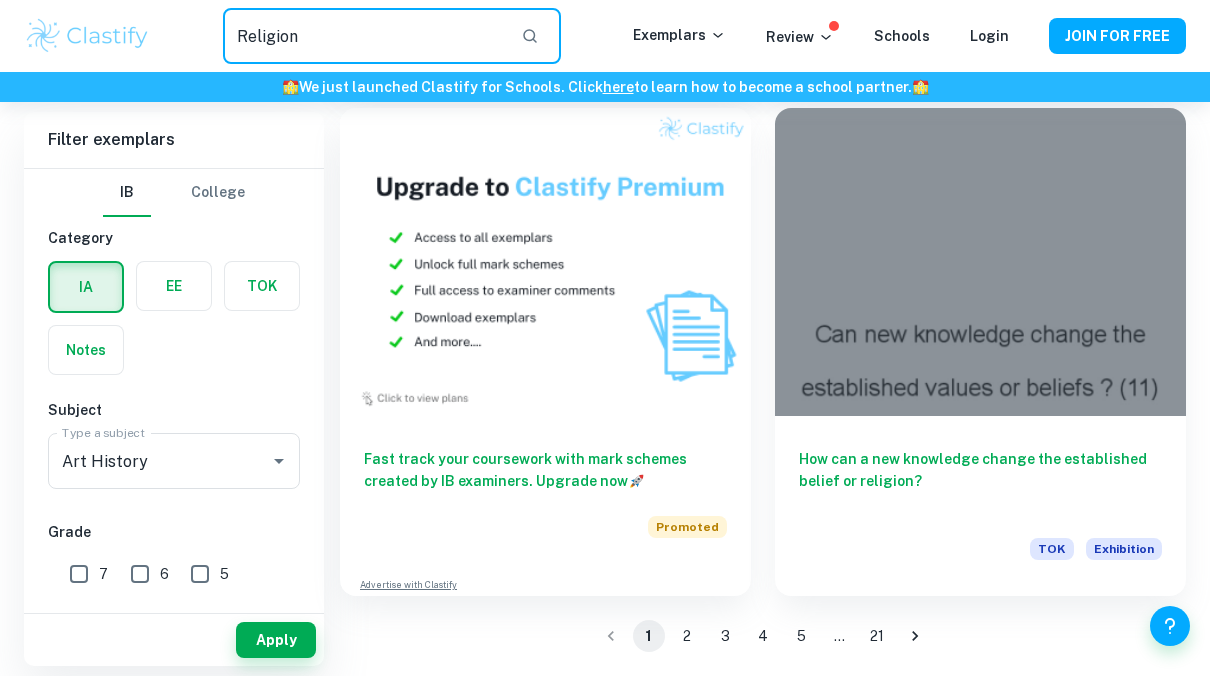 drag, startPoint x: 347, startPoint y: 50, endPoint x: 245, endPoint y: 56, distance: 102.176315 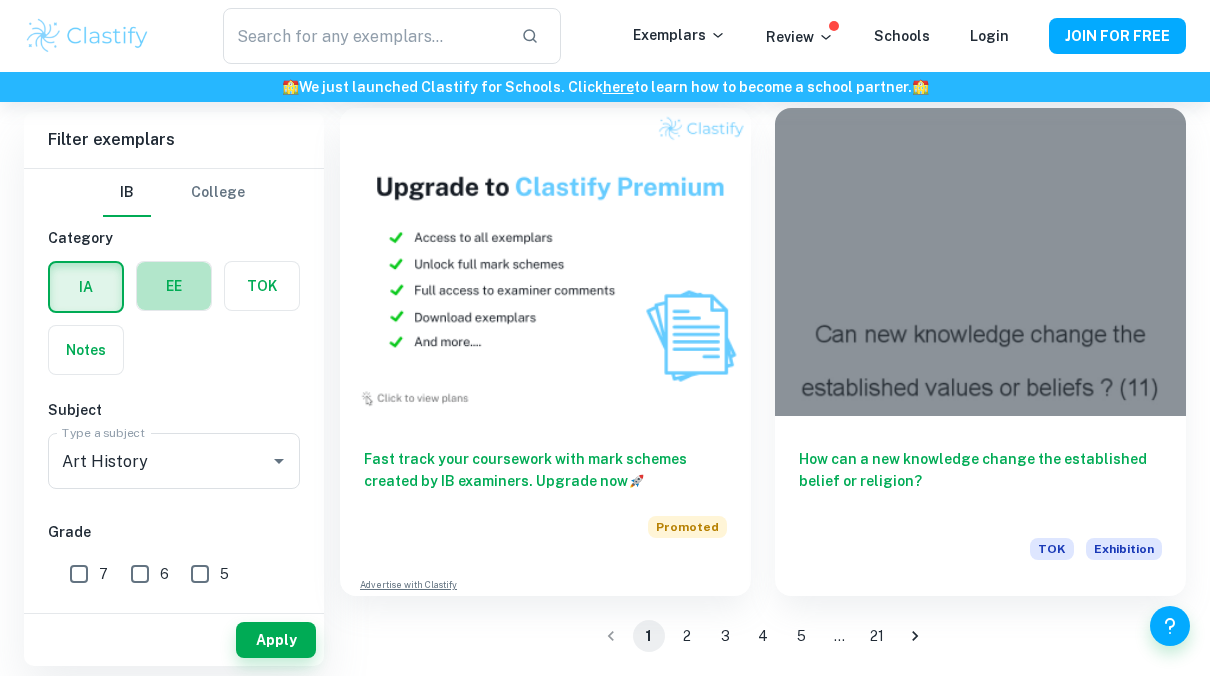 click at bounding box center [174, 286] 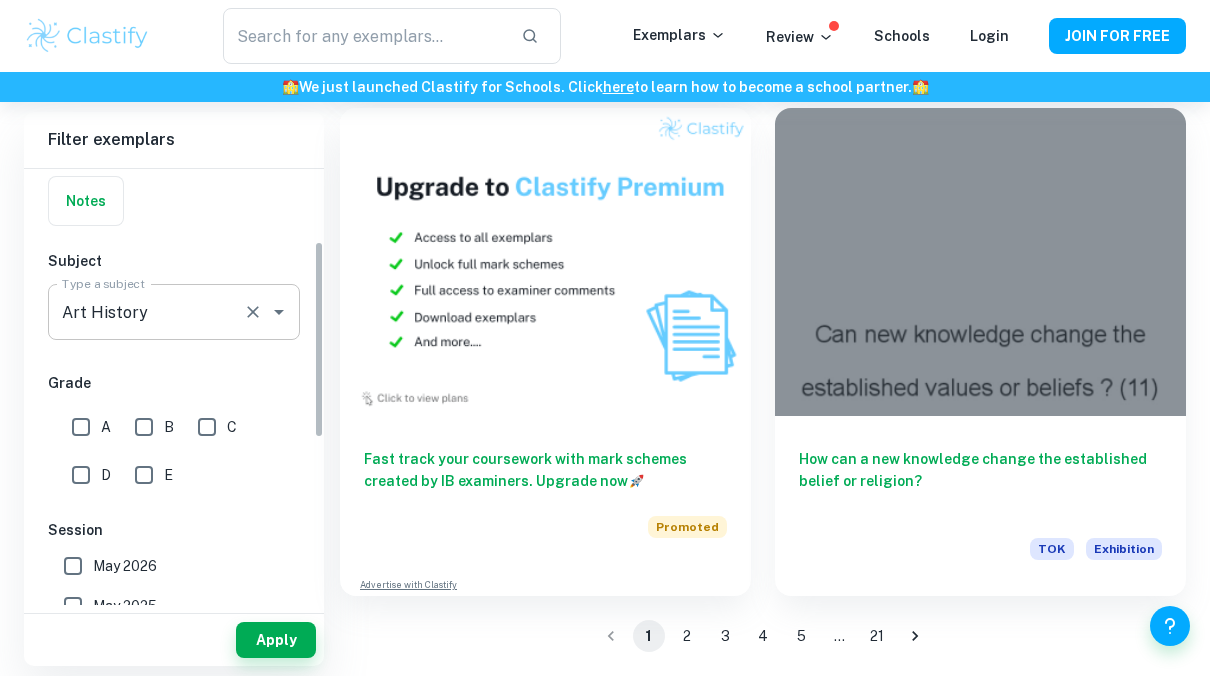 scroll, scrollTop: 160, scrollLeft: 0, axis: vertical 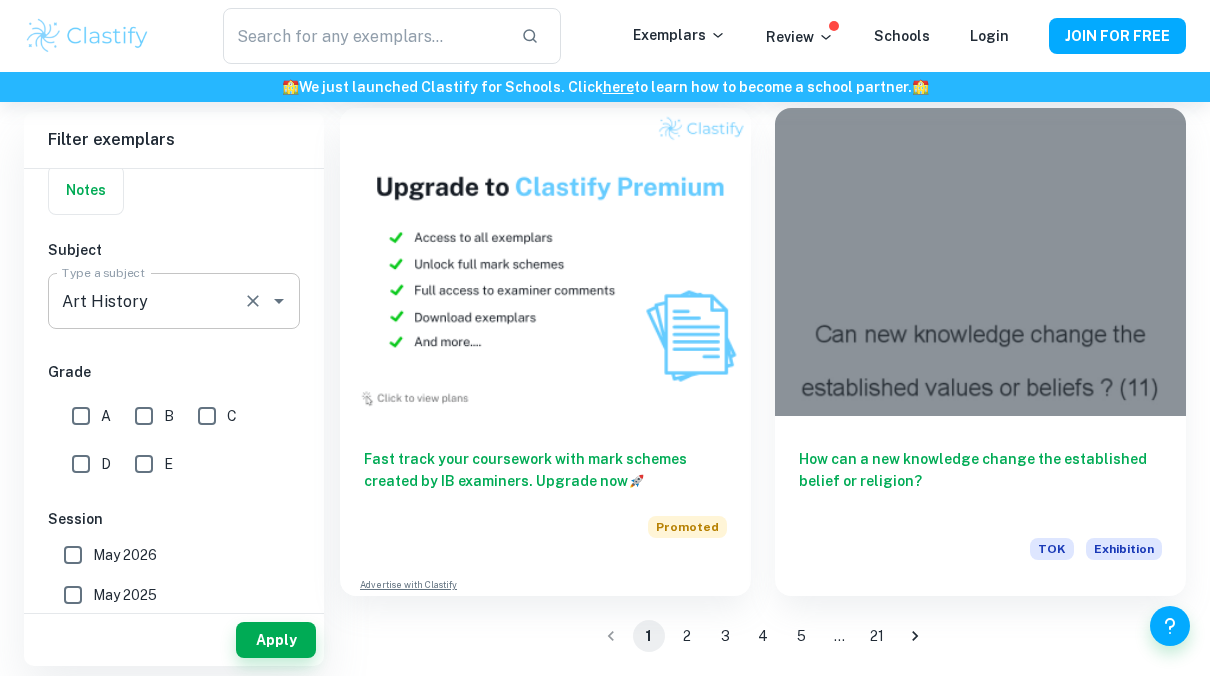 click on "Art History Type a subject" at bounding box center [174, 301] 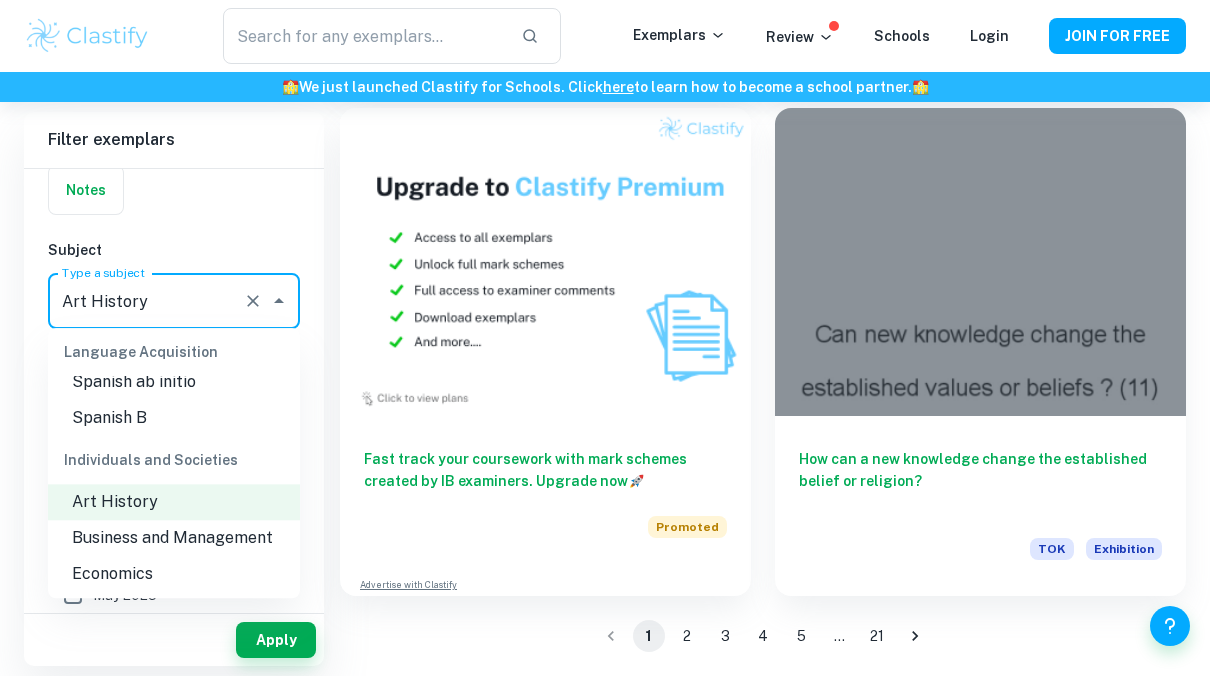 scroll, scrollTop: 1665, scrollLeft: 0, axis: vertical 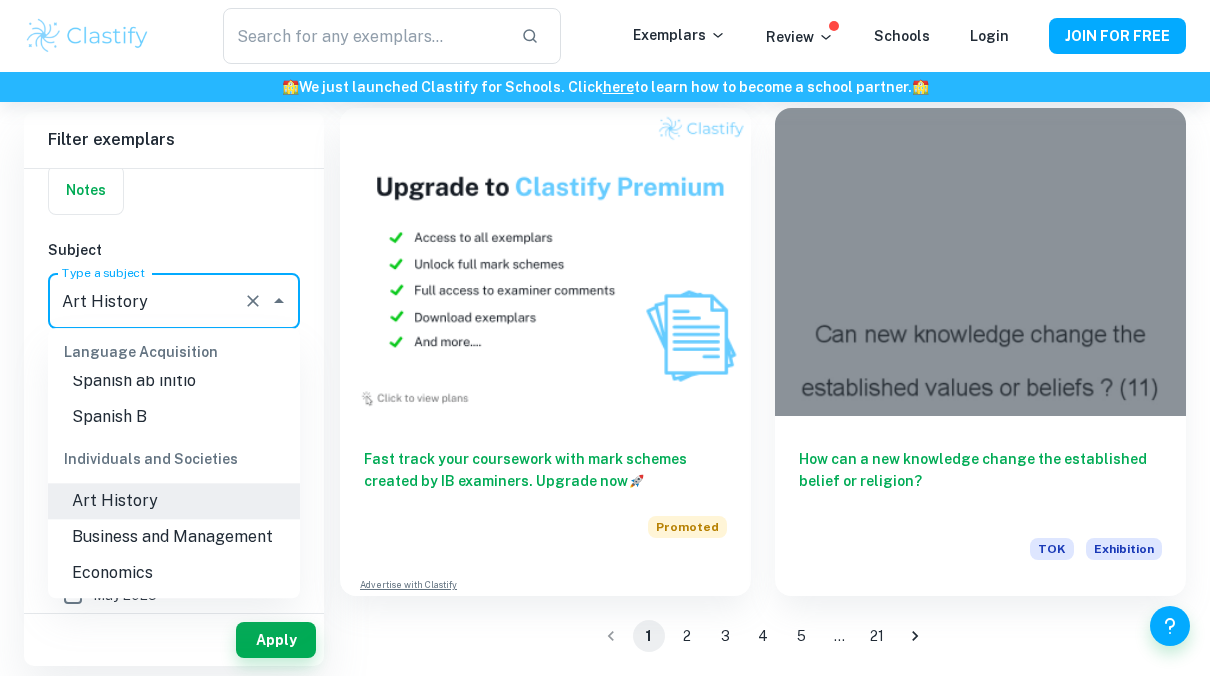 click on "Art History" at bounding box center [174, 501] 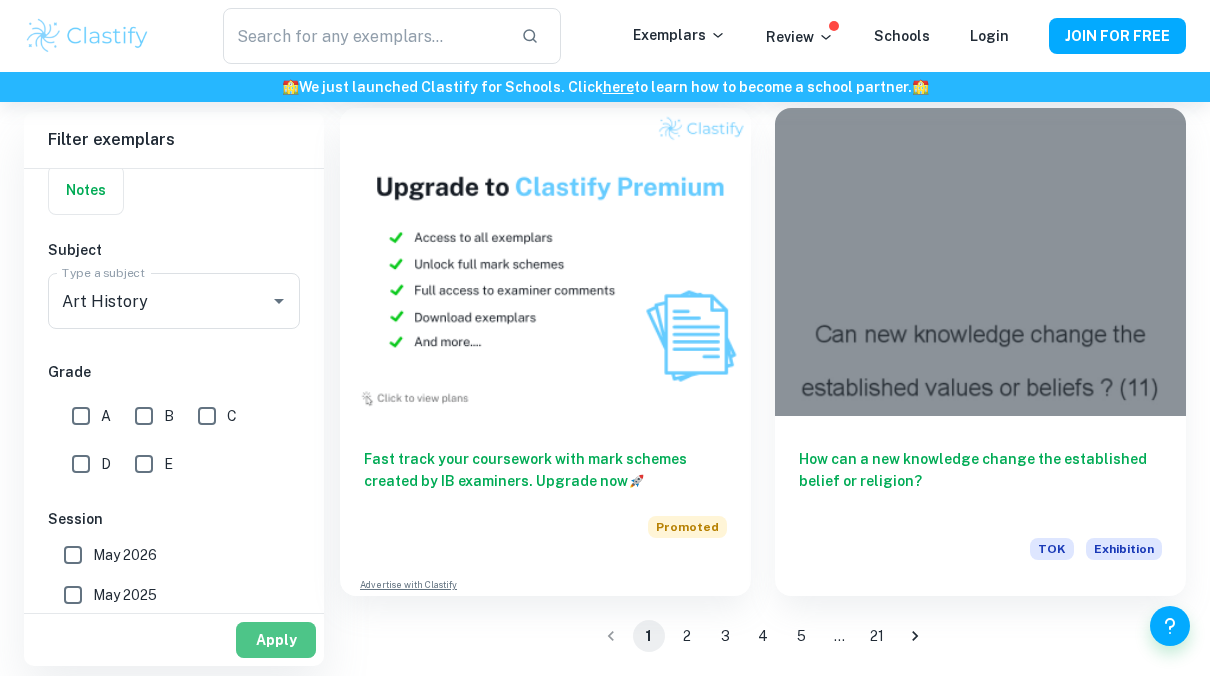 click on "Apply" at bounding box center (276, 640) 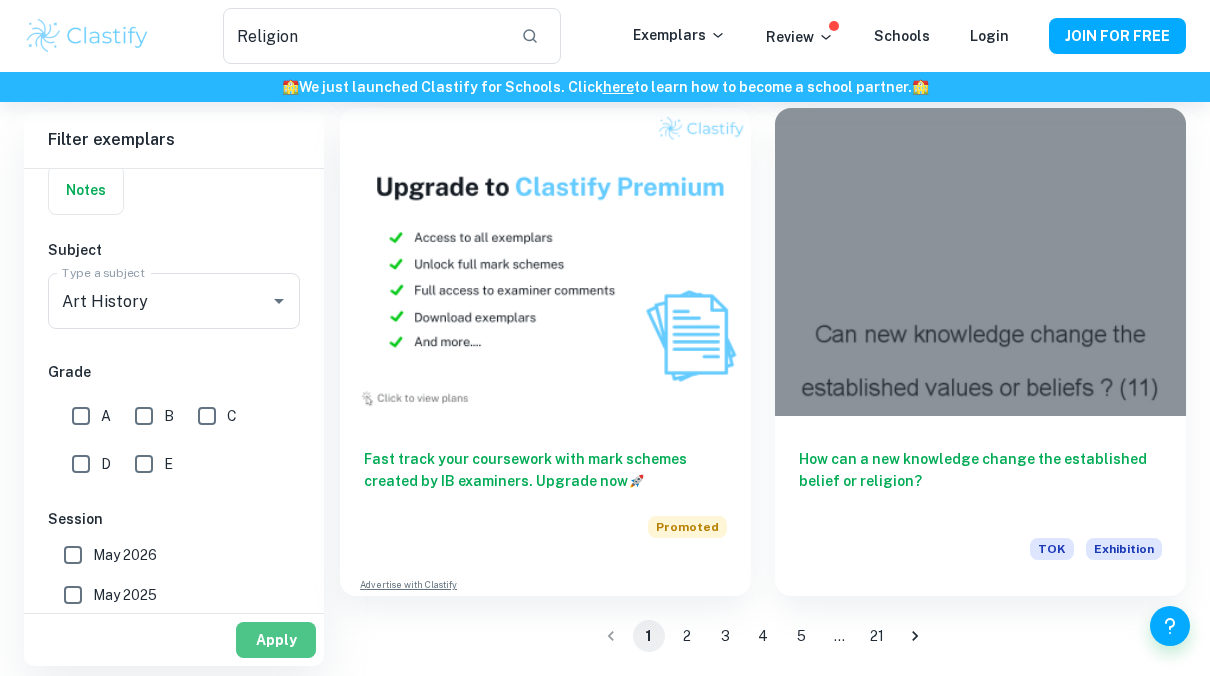 scroll, scrollTop: 0, scrollLeft: 0, axis: both 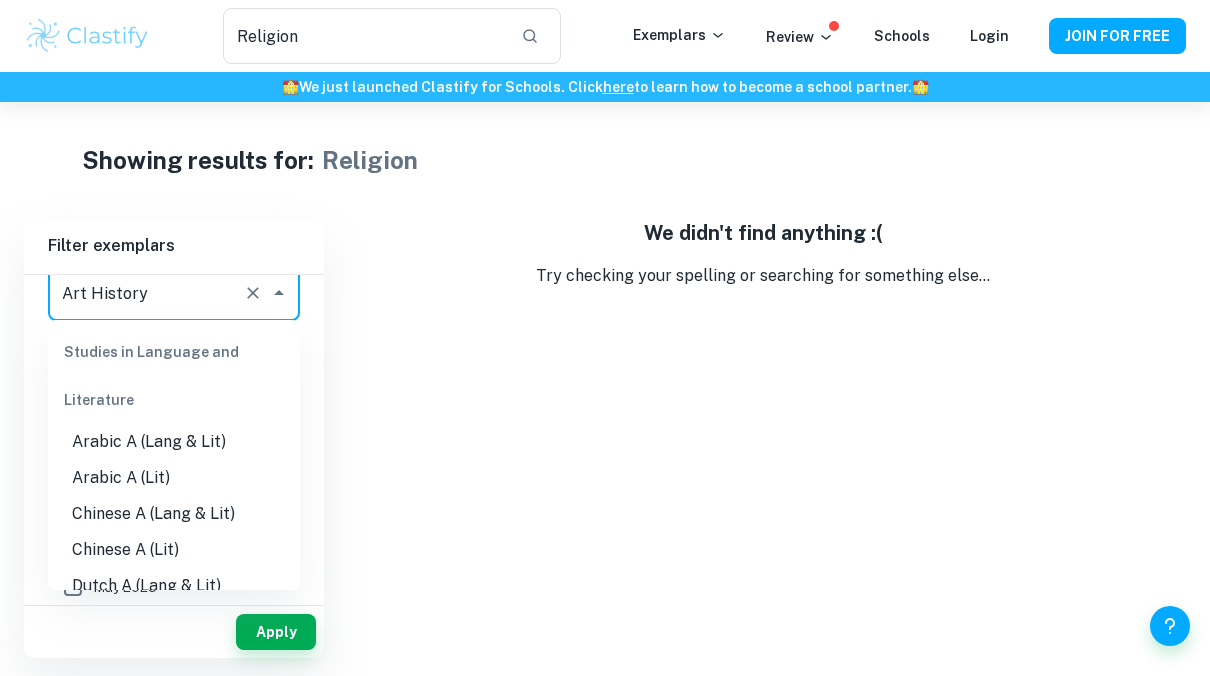 click on "Art History" at bounding box center [146, 293] 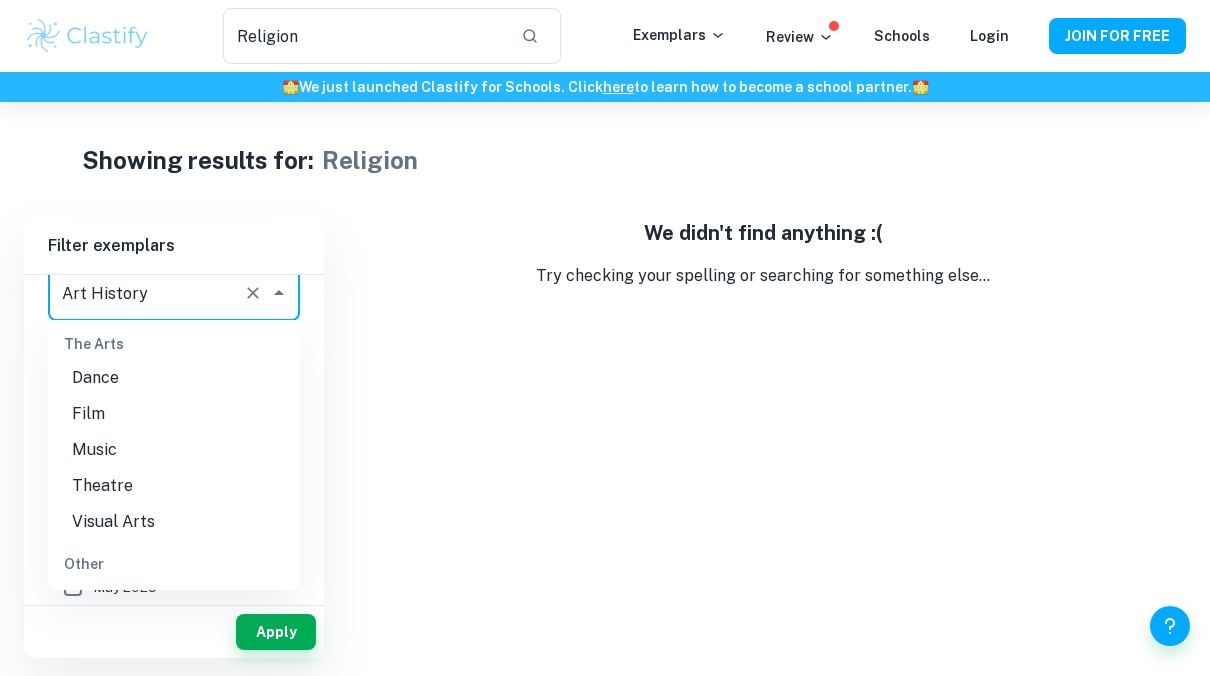 scroll, scrollTop: 2769, scrollLeft: 0, axis: vertical 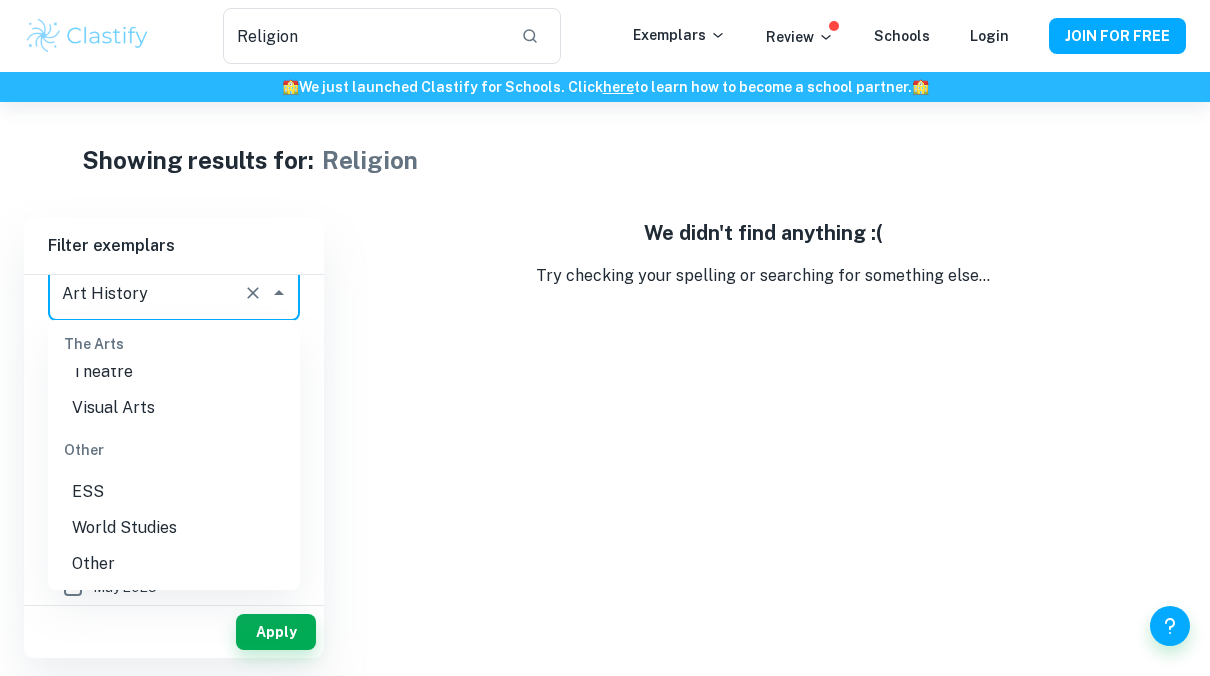 click on "Visual Arts" at bounding box center [174, 408] 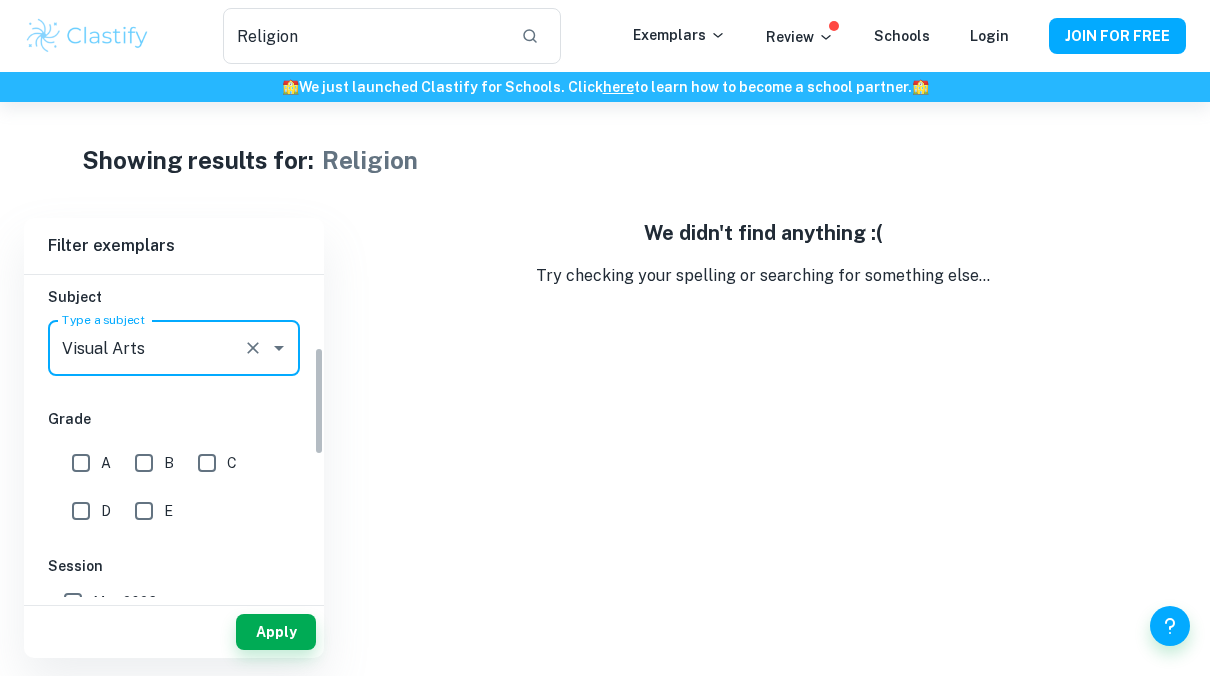 scroll, scrollTop: 216, scrollLeft: 0, axis: vertical 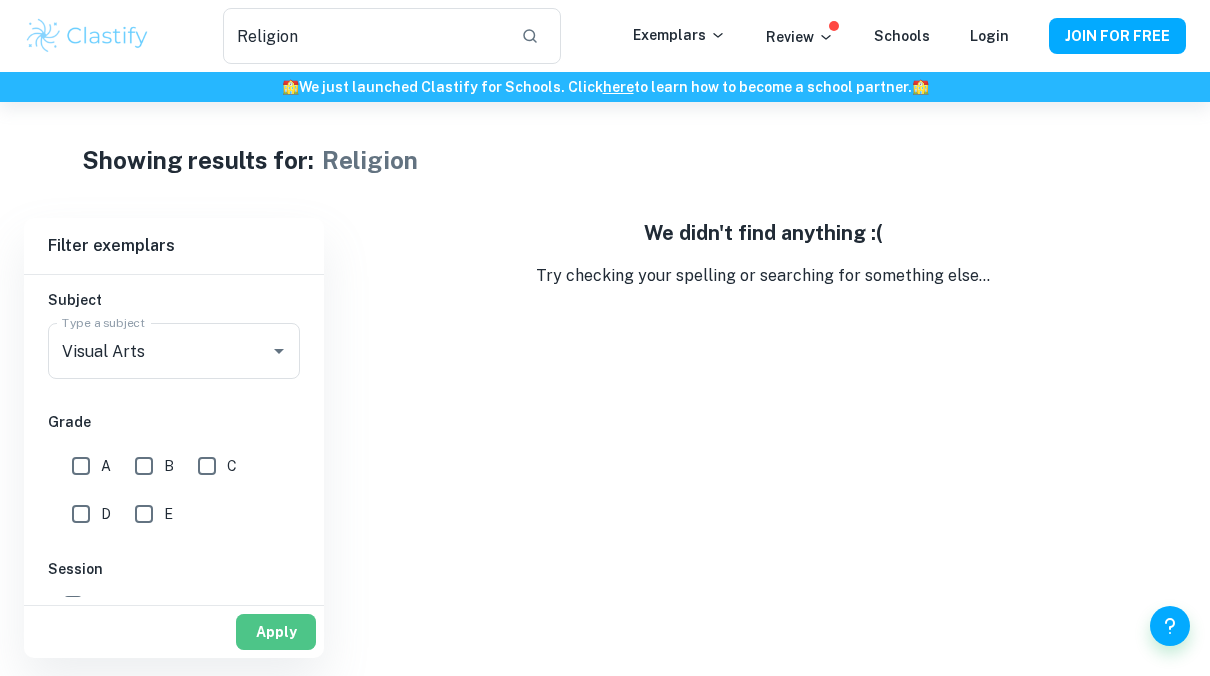 click on "Apply" at bounding box center [276, 632] 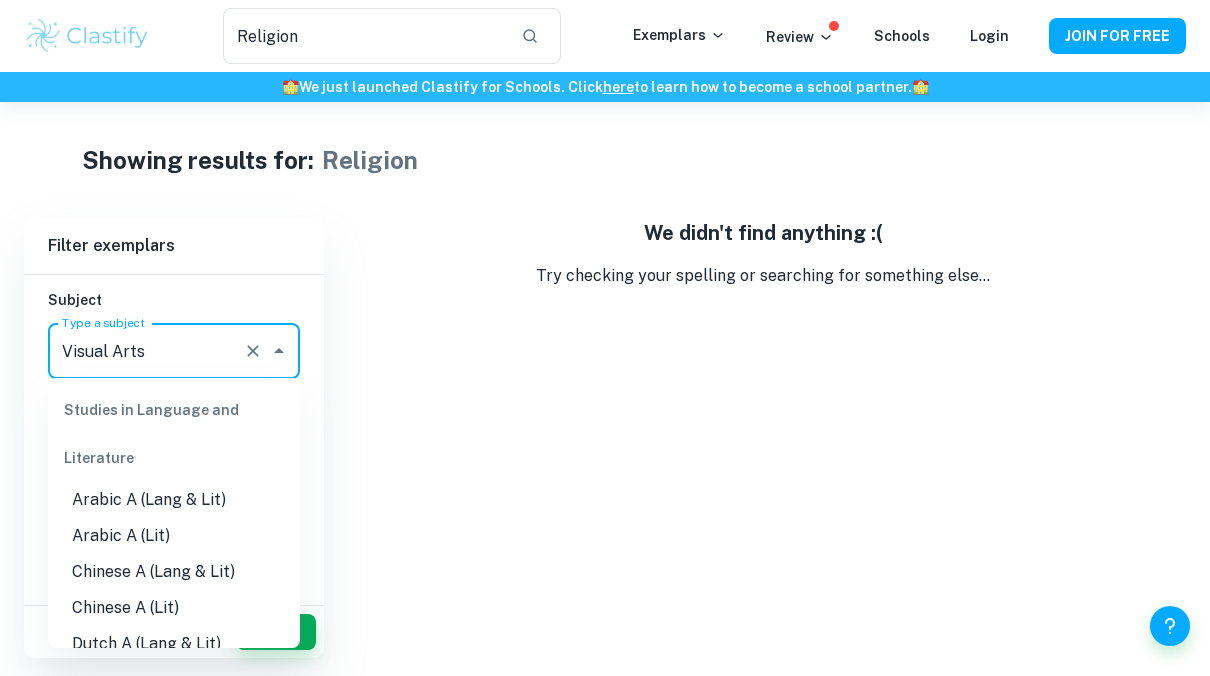 click on "Visual Arts" at bounding box center [146, 351] 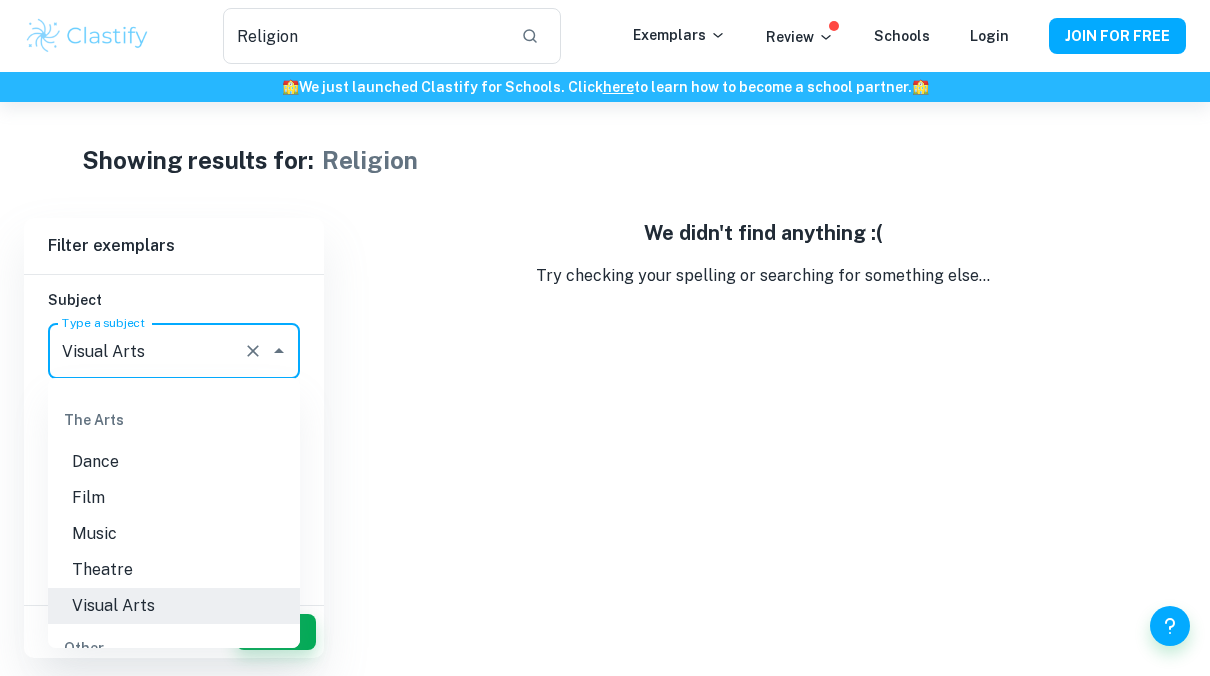 click on "Visual Arts" at bounding box center [146, 351] 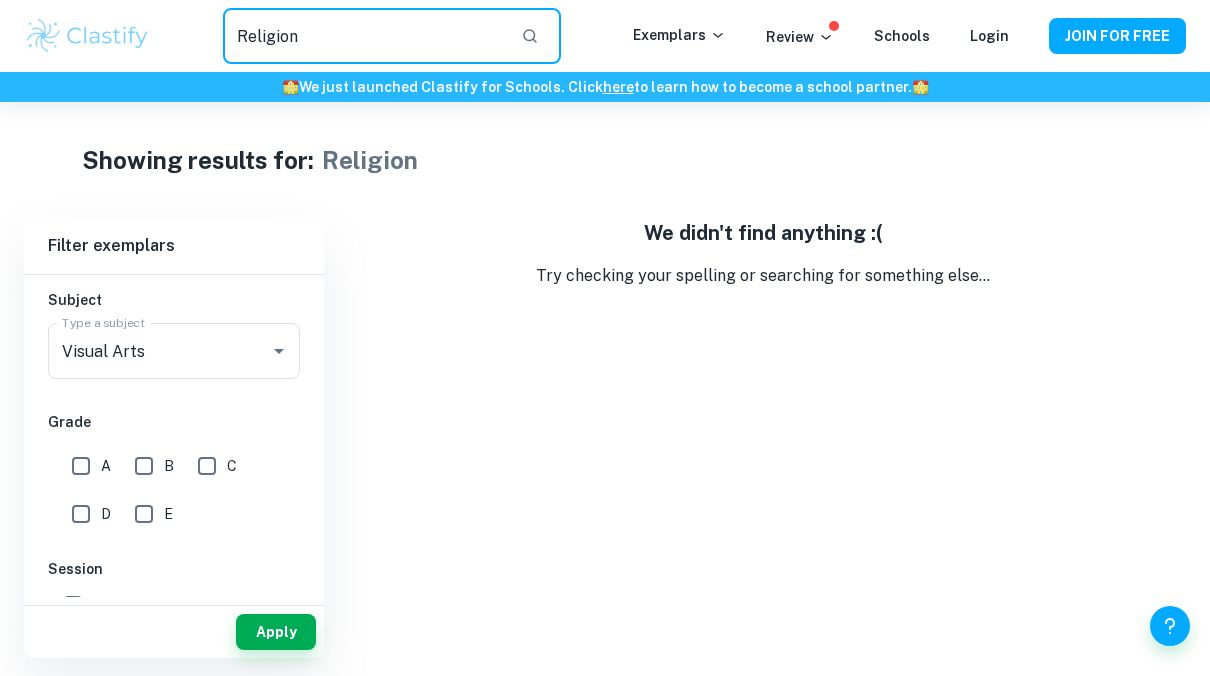 drag, startPoint x: 321, startPoint y: 42, endPoint x: 227, endPoint y: 40, distance: 94.02127 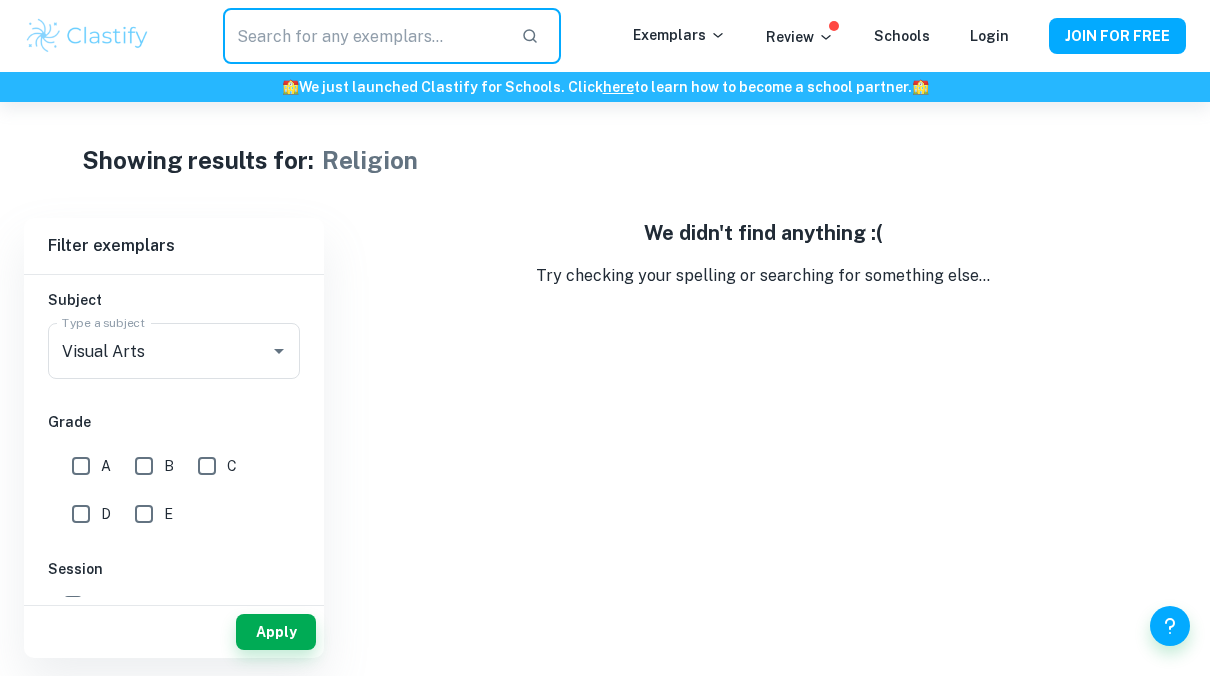 click at bounding box center (530, 36) 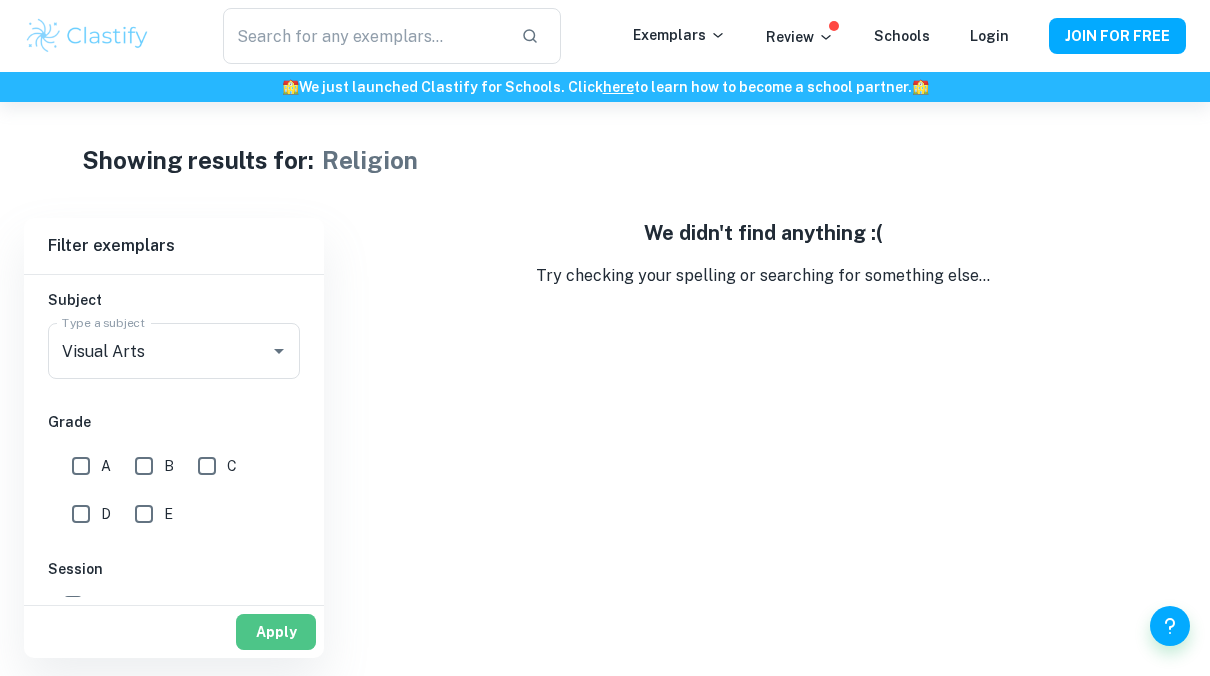 click on "Apply" at bounding box center (276, 632) 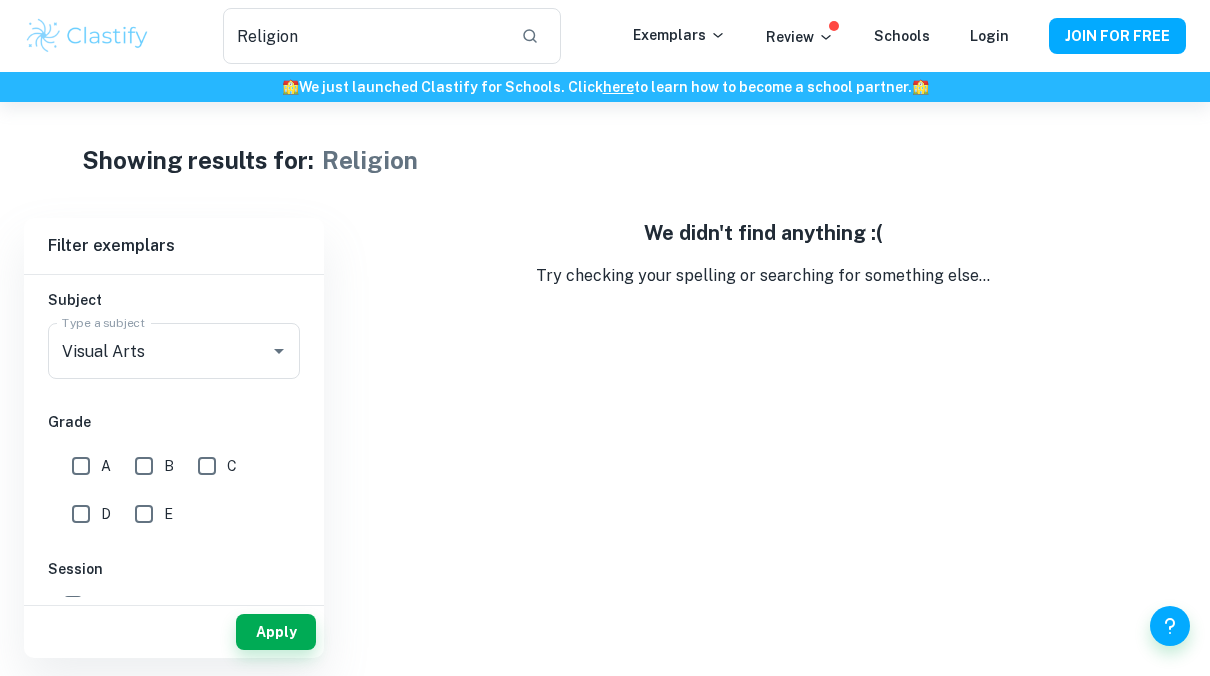 click at bounding box center (87, 36) 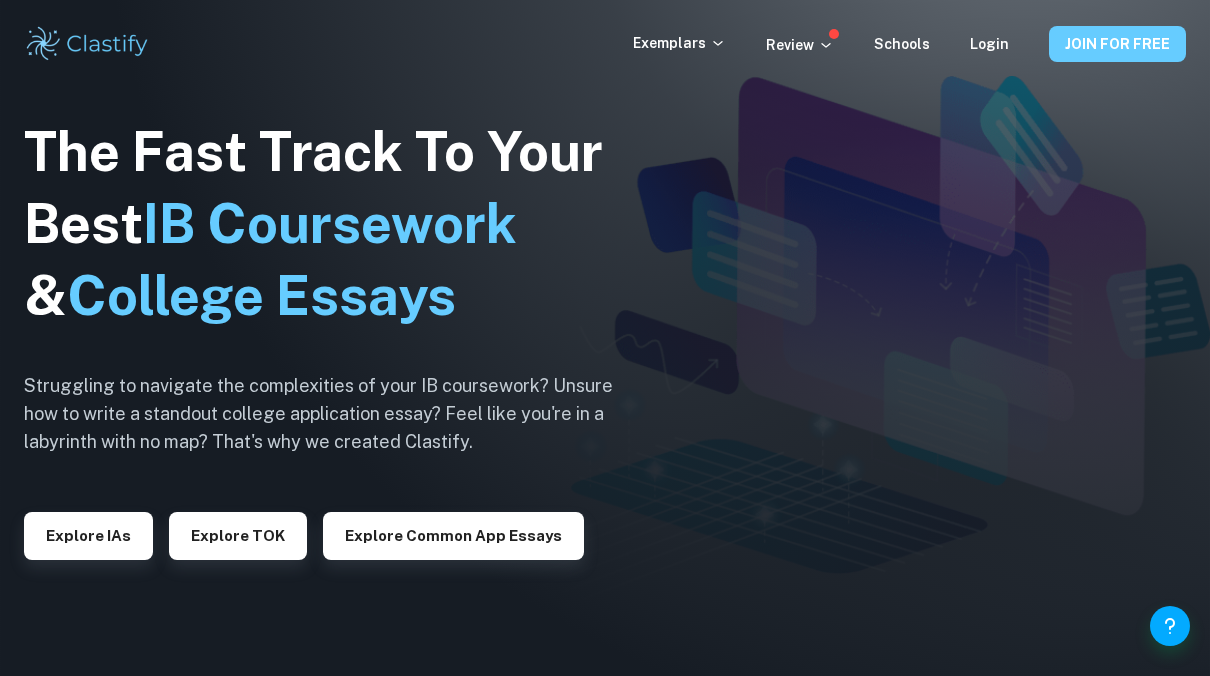 click on "JOIN FOR FREE" at bounding box center (1117, 44) 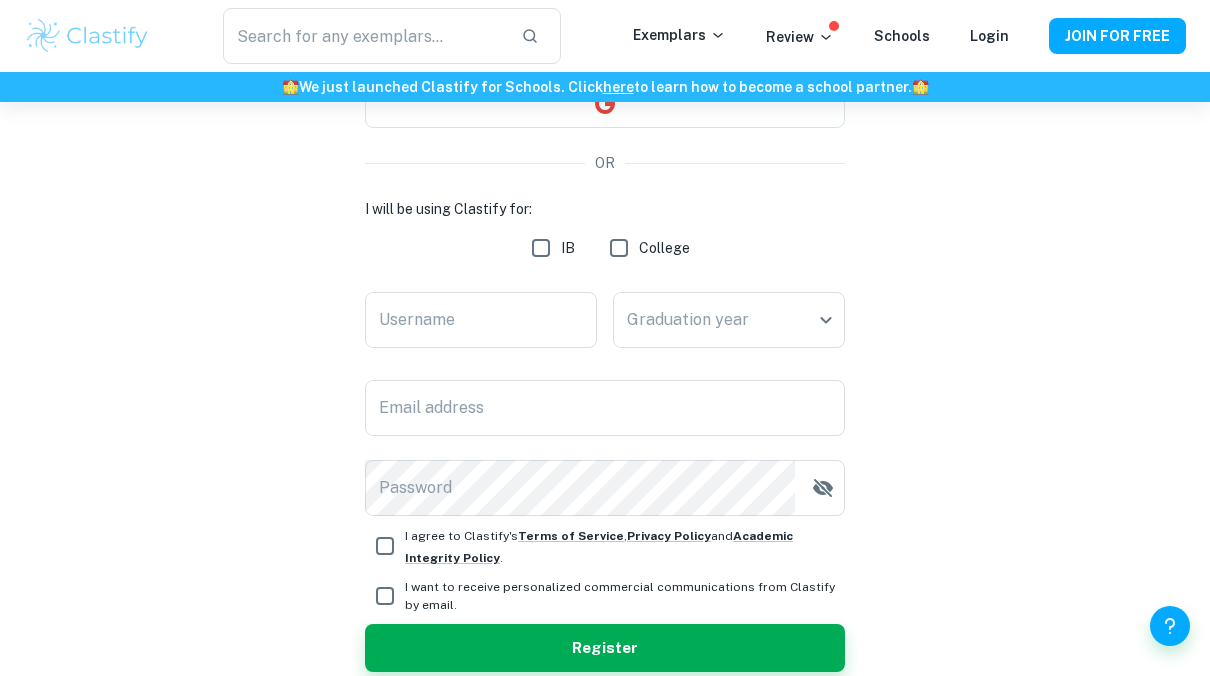 scroll, scrollTop: 230, scrollLeft: 0, axis: vertical 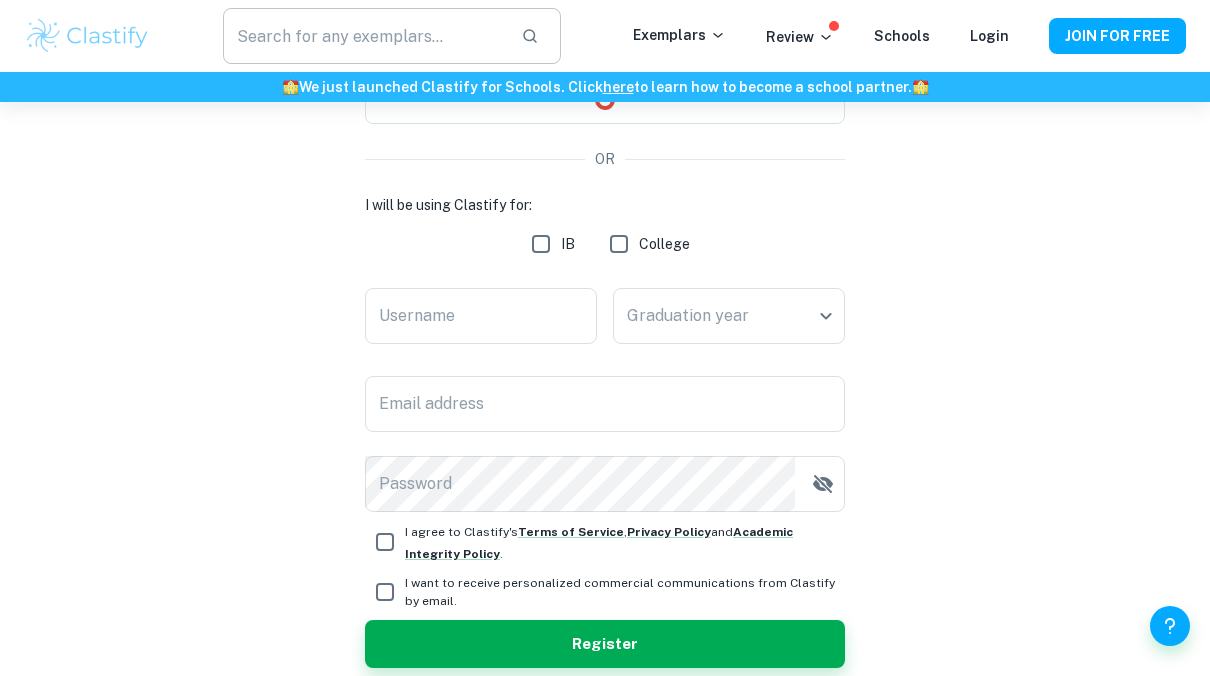 click at bounding box center [363, 36] 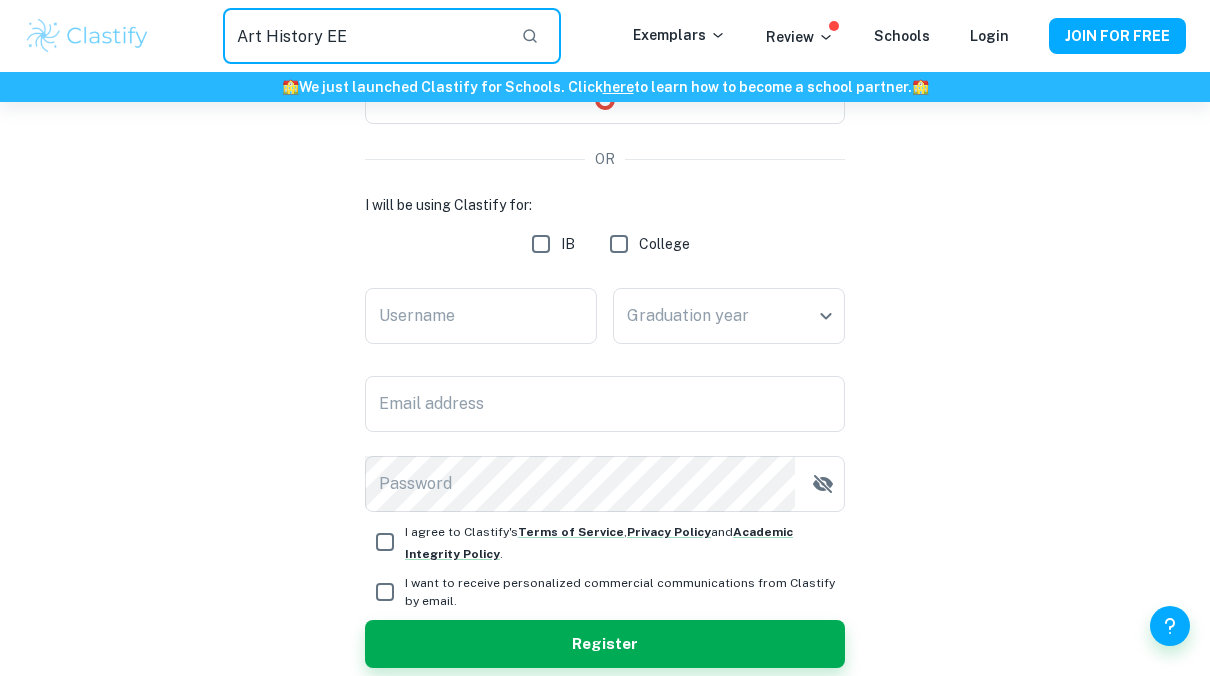 type on "Art History EE" 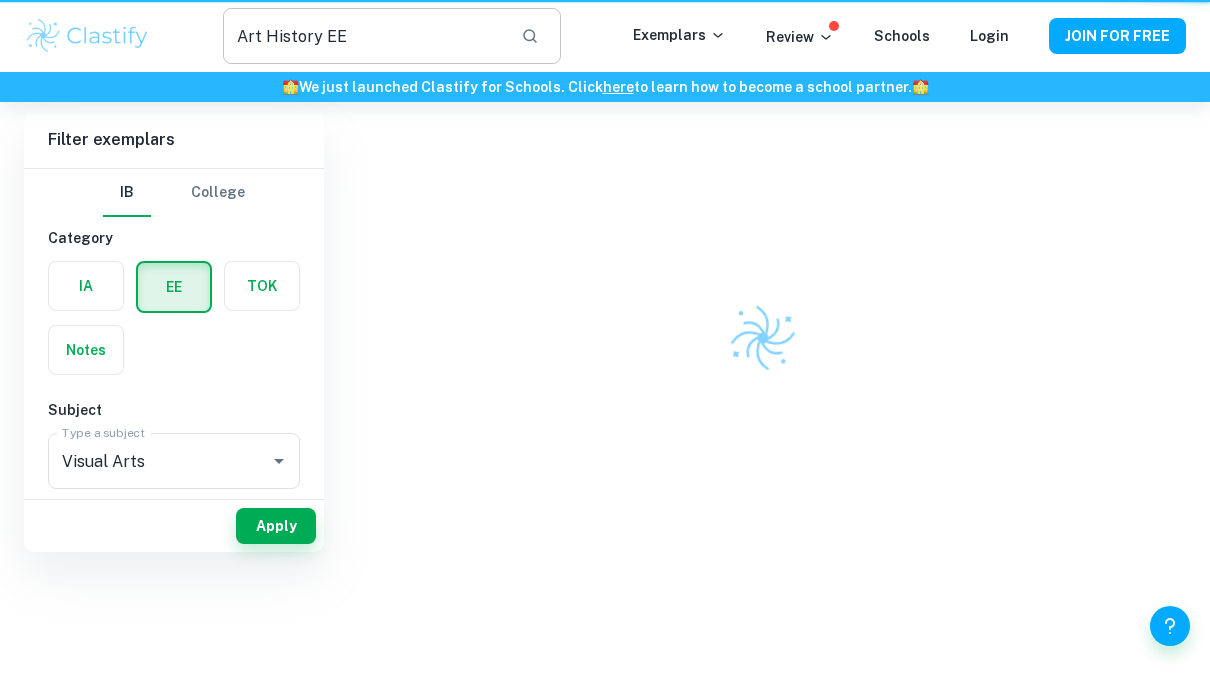 scroll, scrollTop: 0, scrollLeft: 0, axis: both 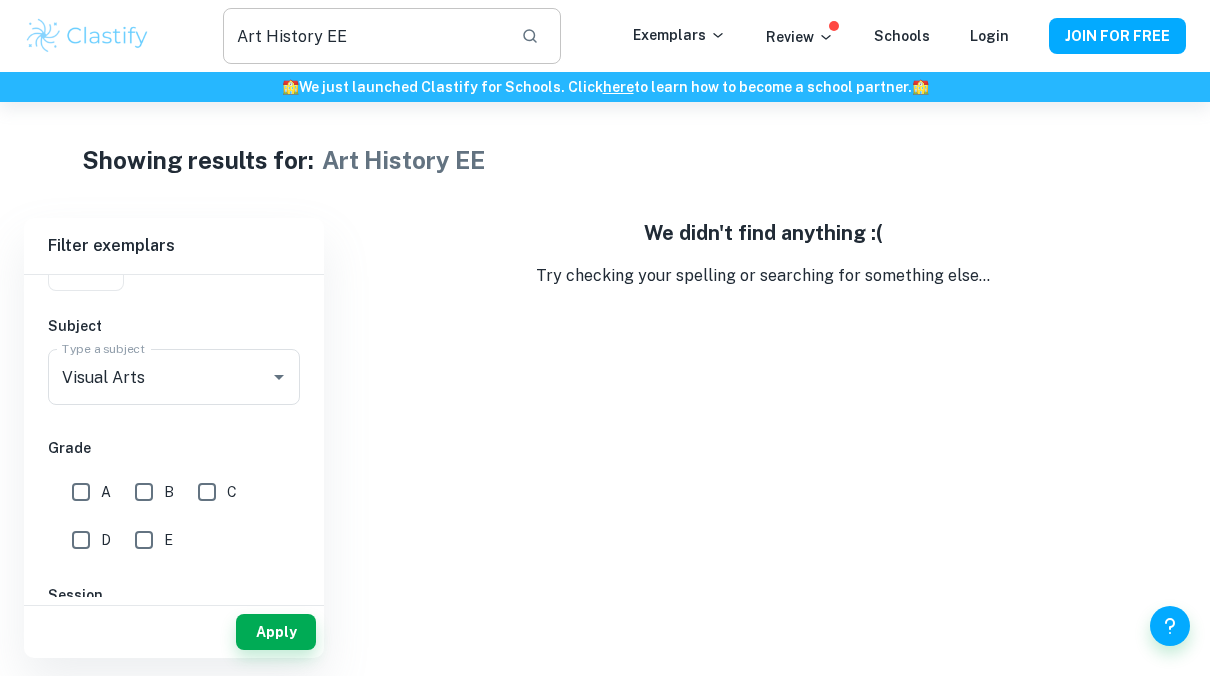 drag, startPoint x: 365, startPoint y: 42, endPoint x: 242, endPoint y: 48, distance: 123.146255 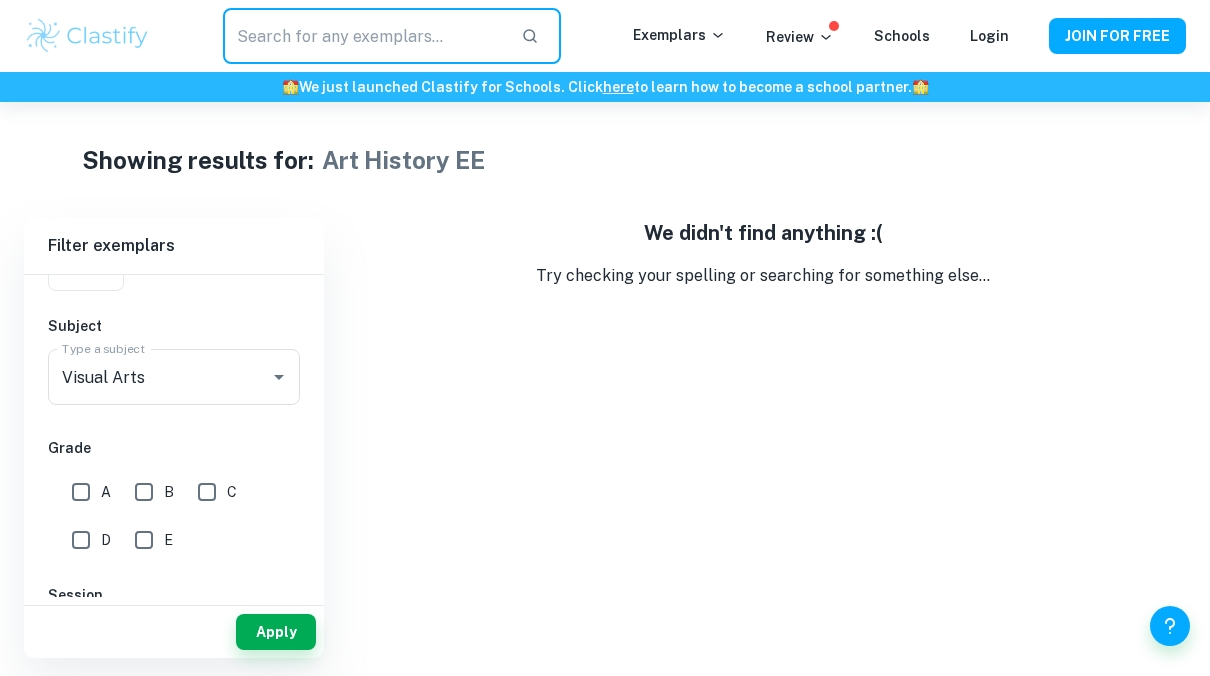 type 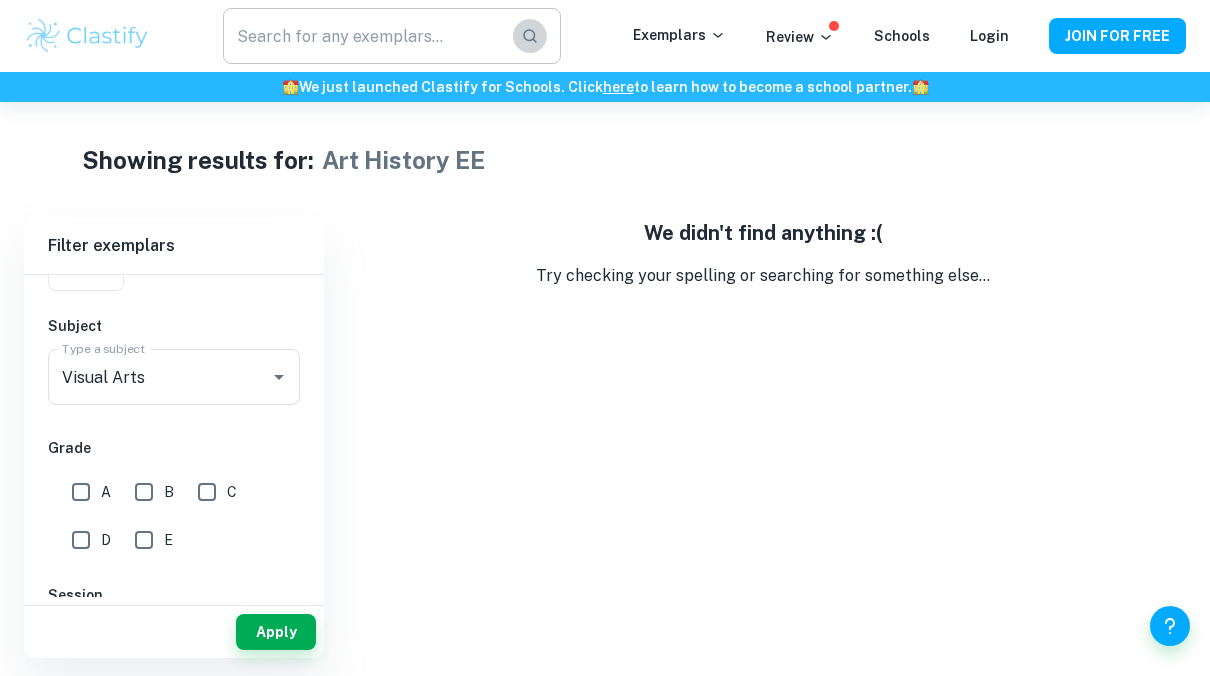 click 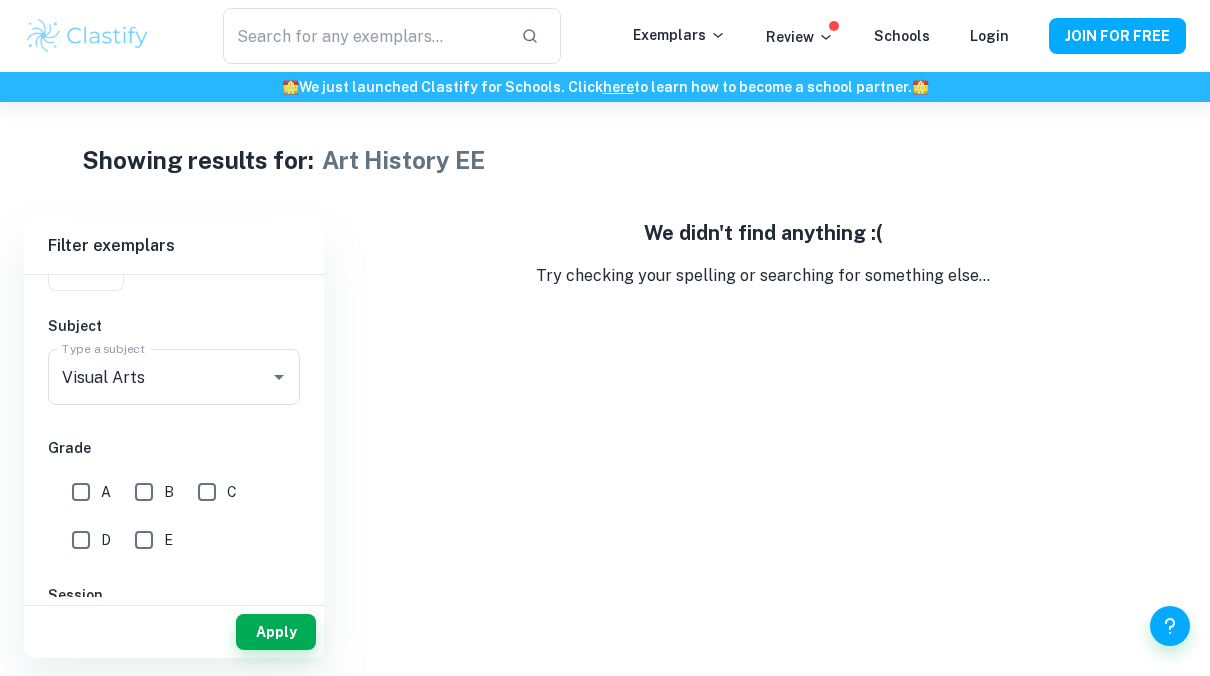 click on "​" at bounding box center (392, 36) 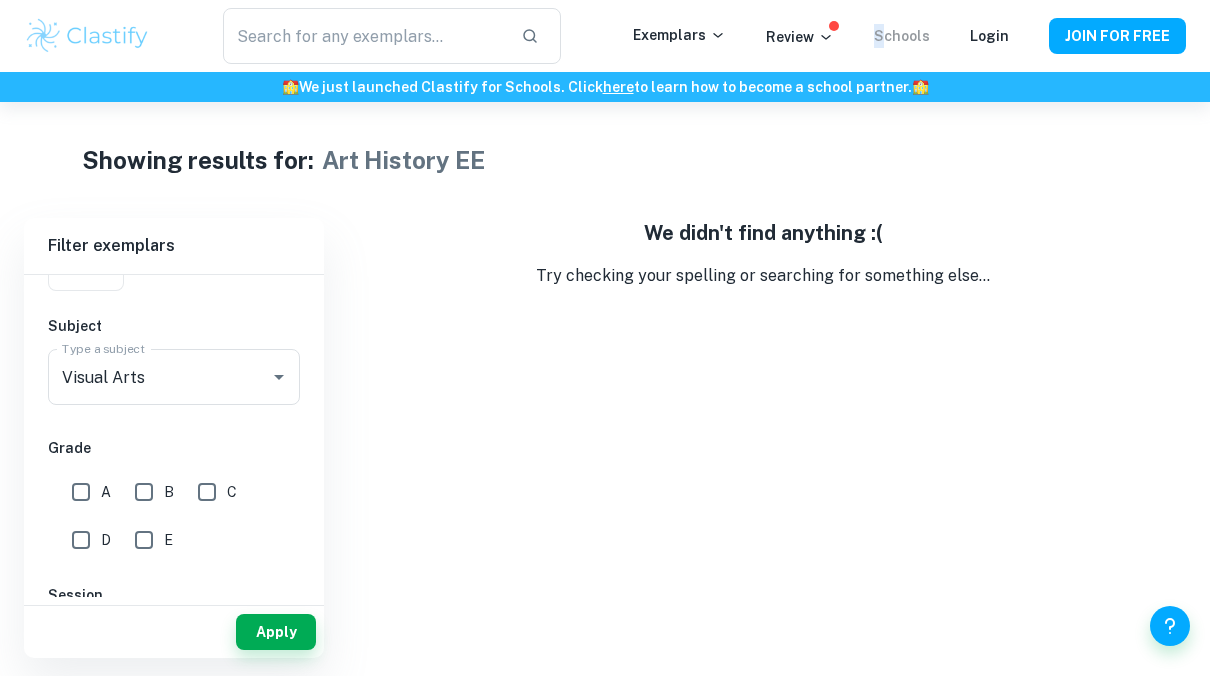 drag, startPoint x: 874, startPoint y: 20, endPoint x: 889, endPoint y: 34, distance: 20.518284 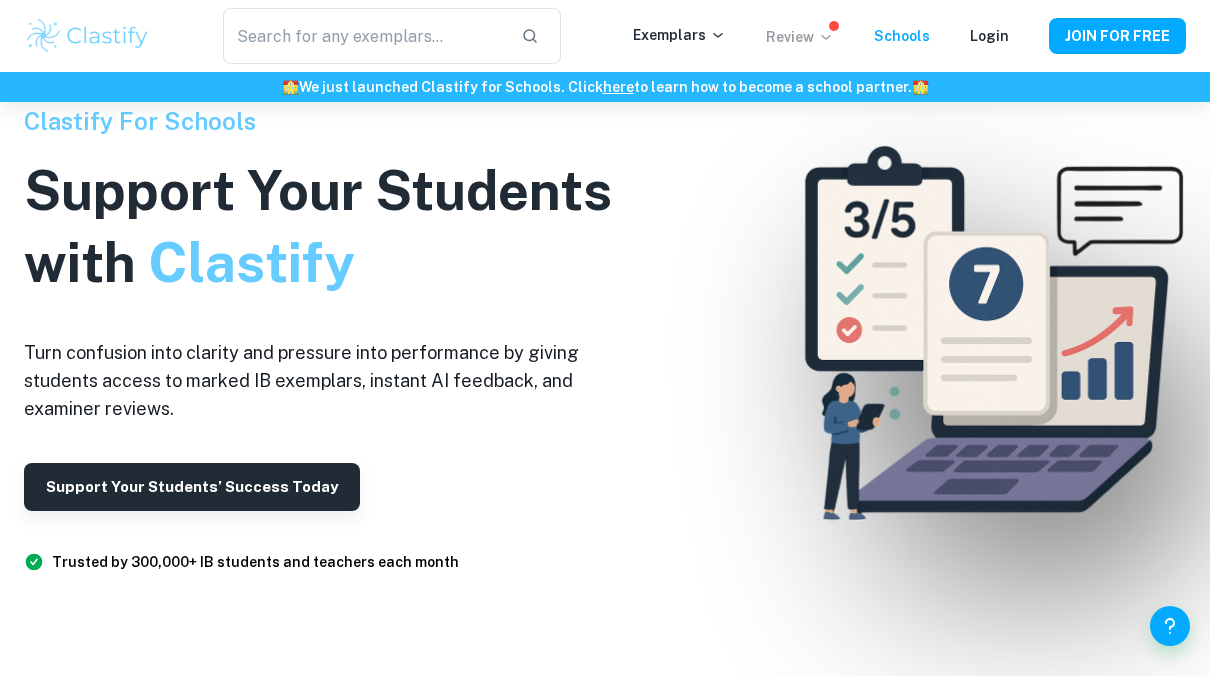 click on "Review" at bounding box center [800, 37] 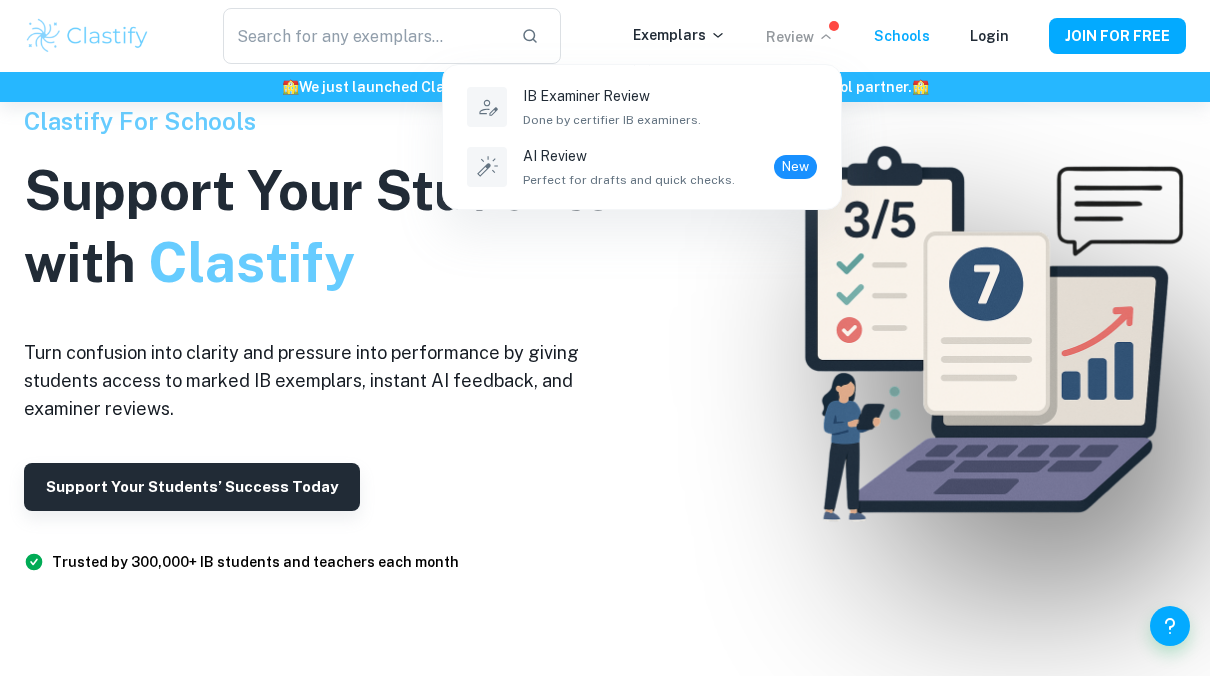 click at bounding box center [605, 338] 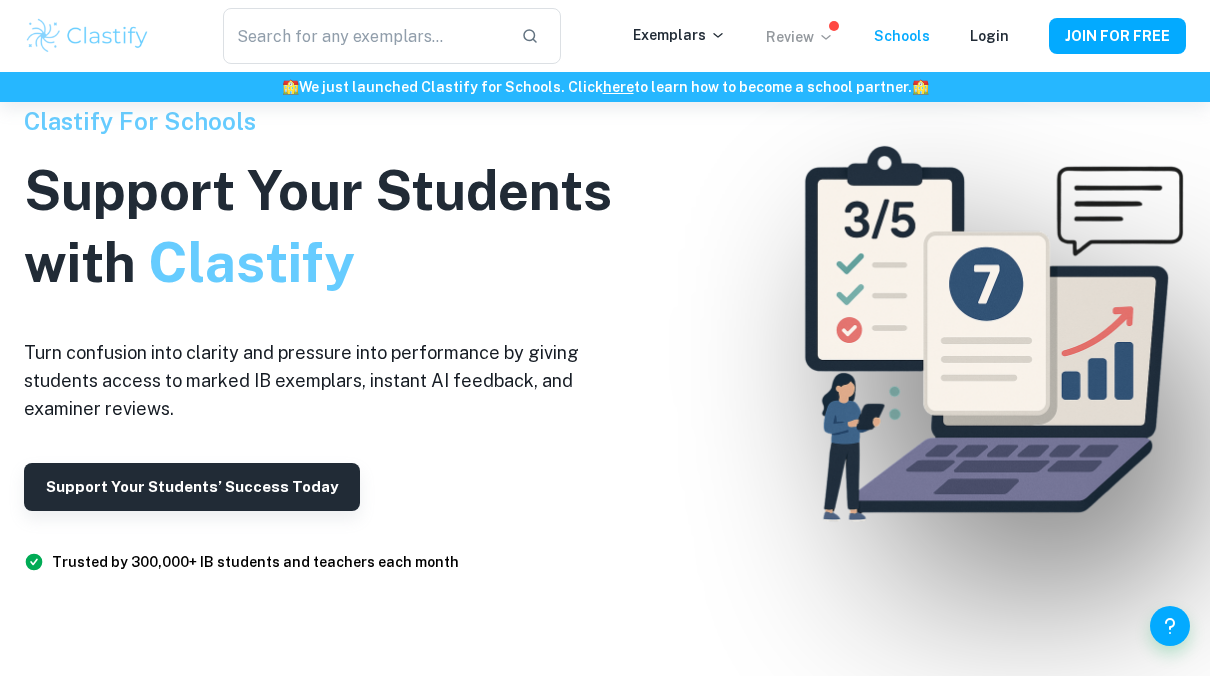 click on "Review" at bounding box center (800, 37) 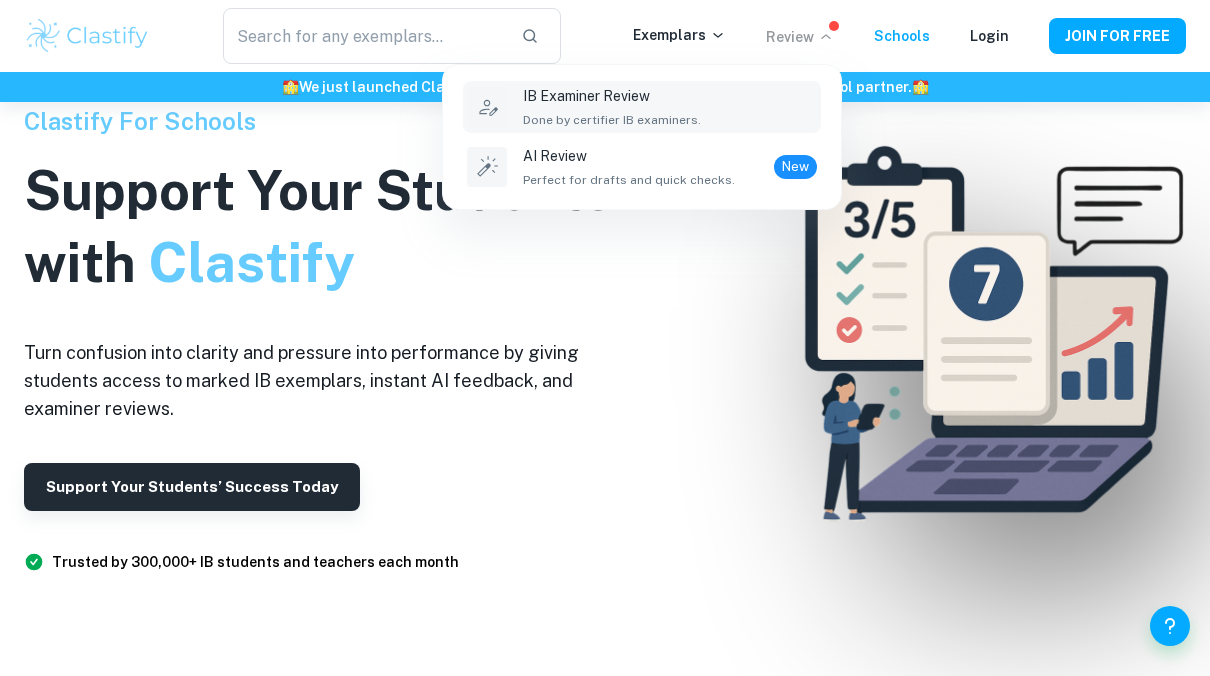 click on "IB Examiner Review Done by certifier IB examiners." at bounding box center [670, 107] 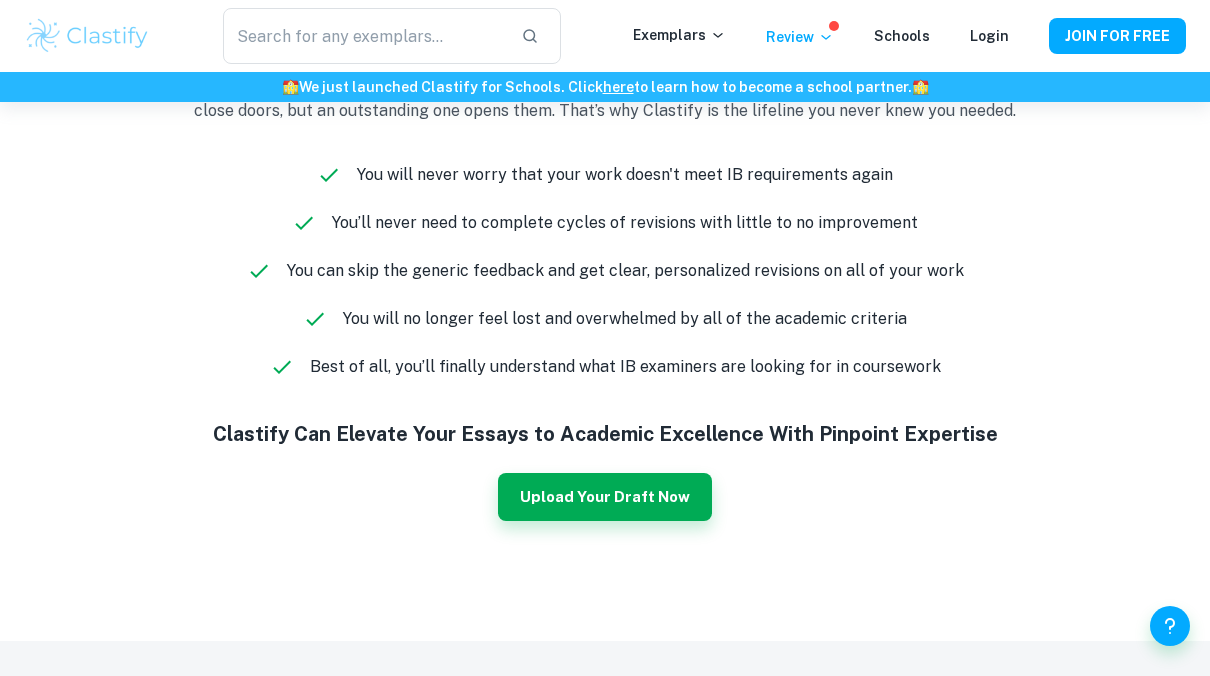 scroll, scrollTop: 1183, scrollLeft: 0, axis: vertical 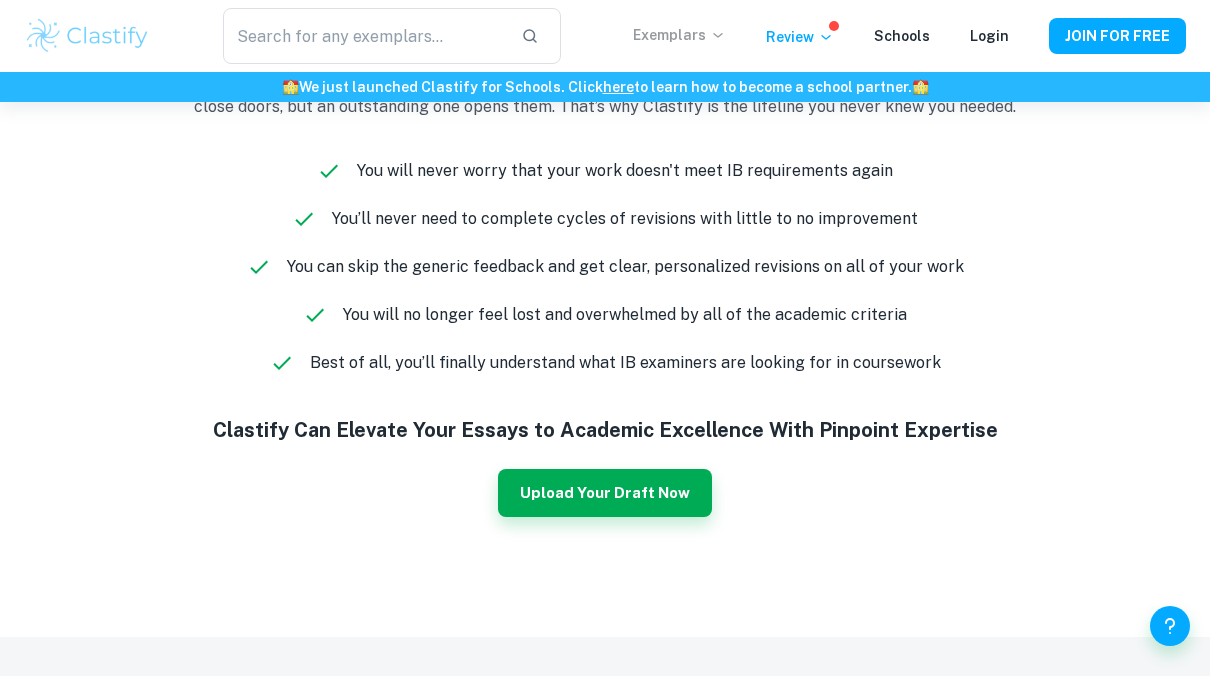 click on "Exemplars" at bounding box center [679, 35] 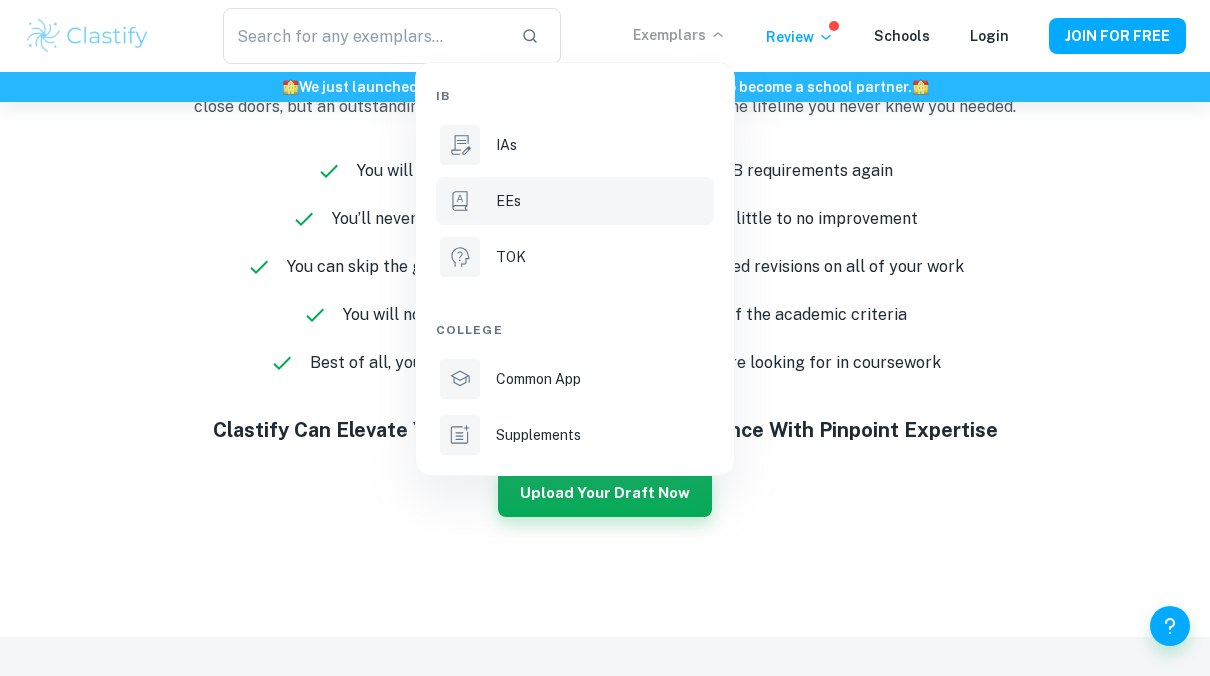 click on "EEs" at bounding box center (575, 201) 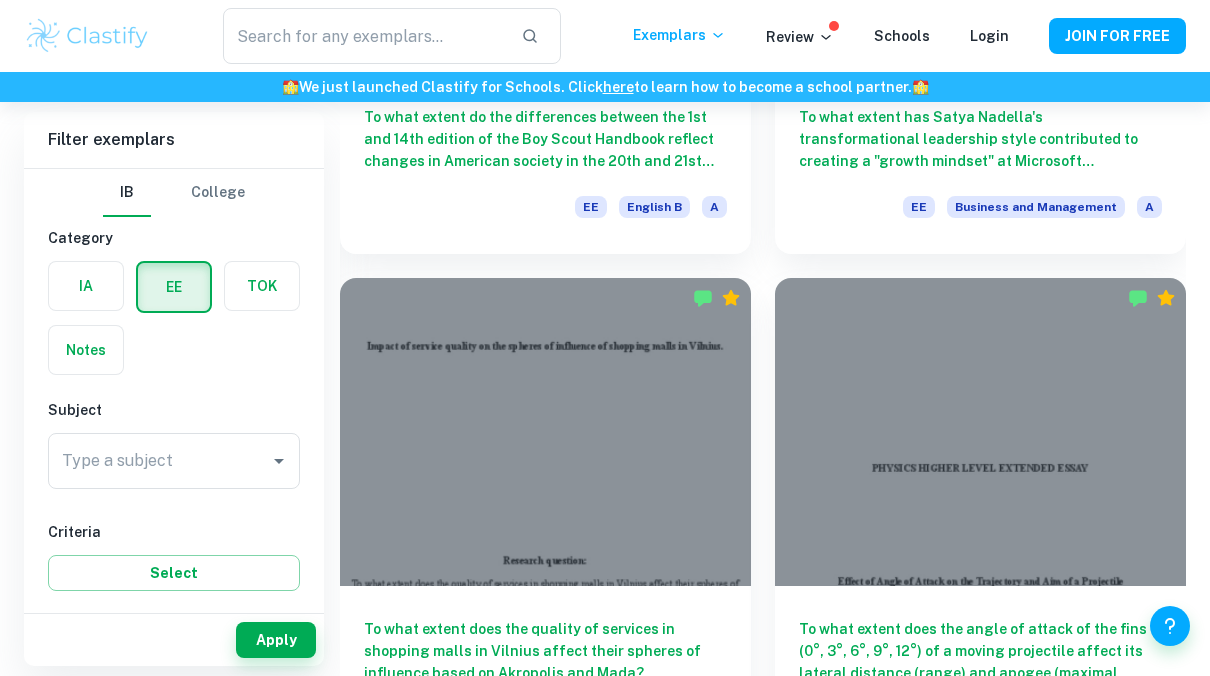 scroll, scrollTop: 3053, scrollLeft: 0, axis: vertical 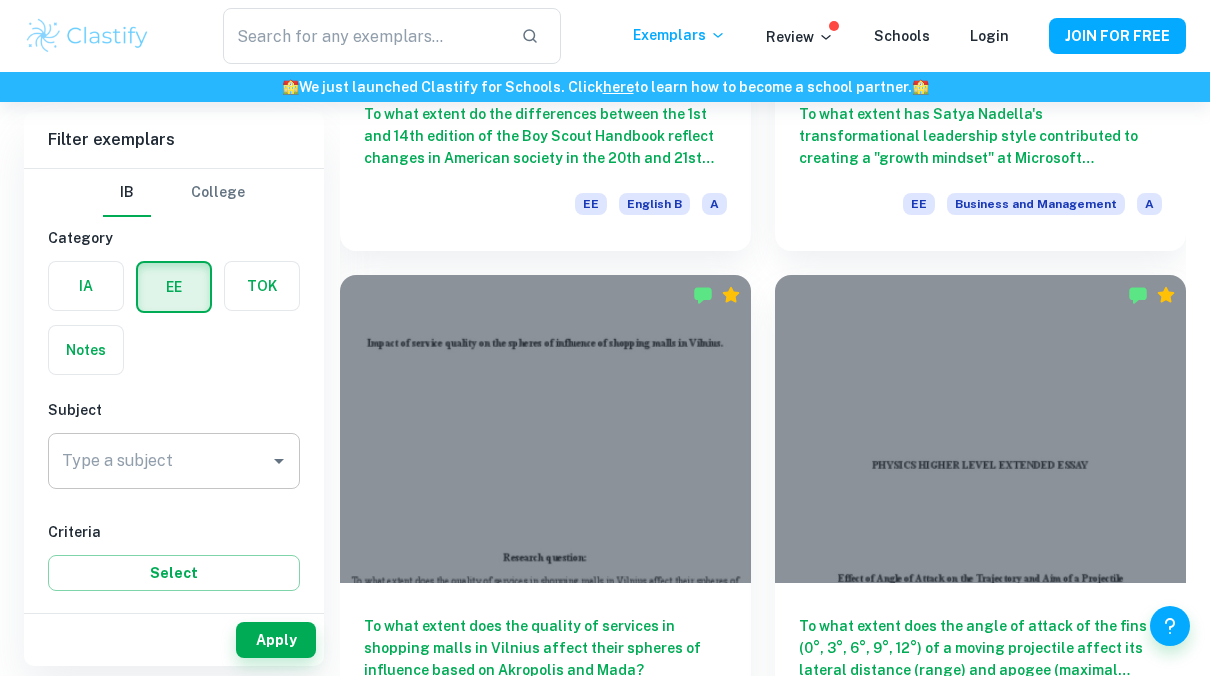 click on "Type a subject" at bounding box center [174, 461] 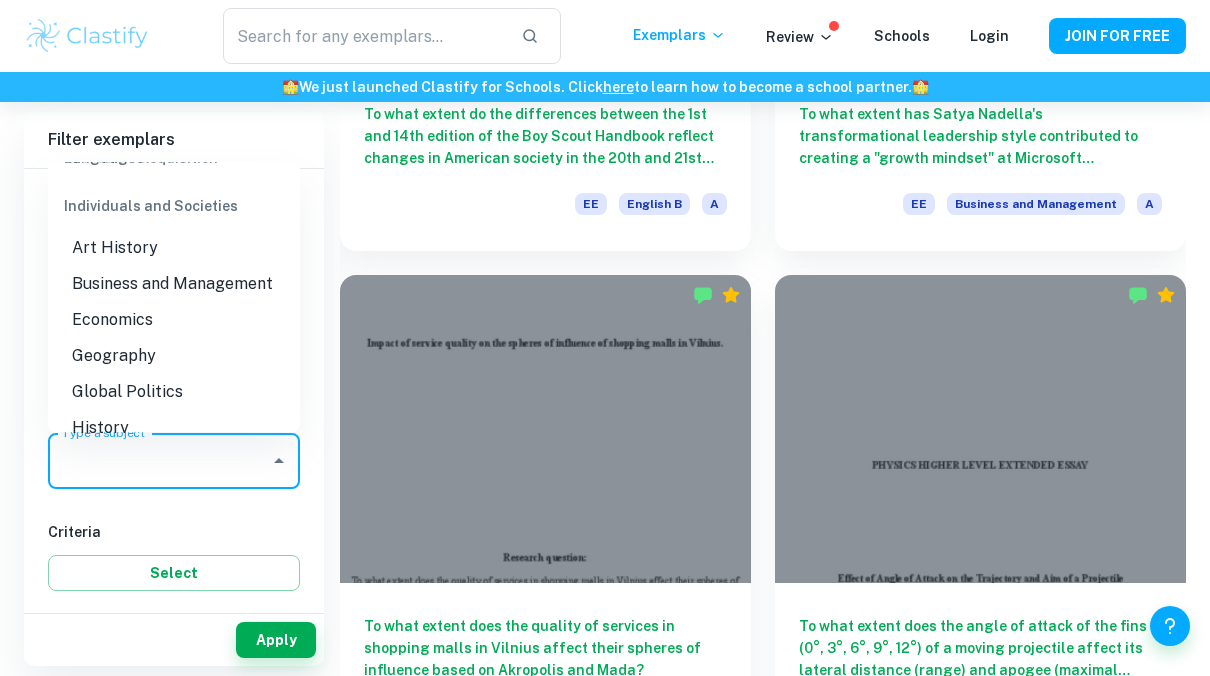 scroll, scrollTop: 1751, scrollLeft: 0, axis: vertical 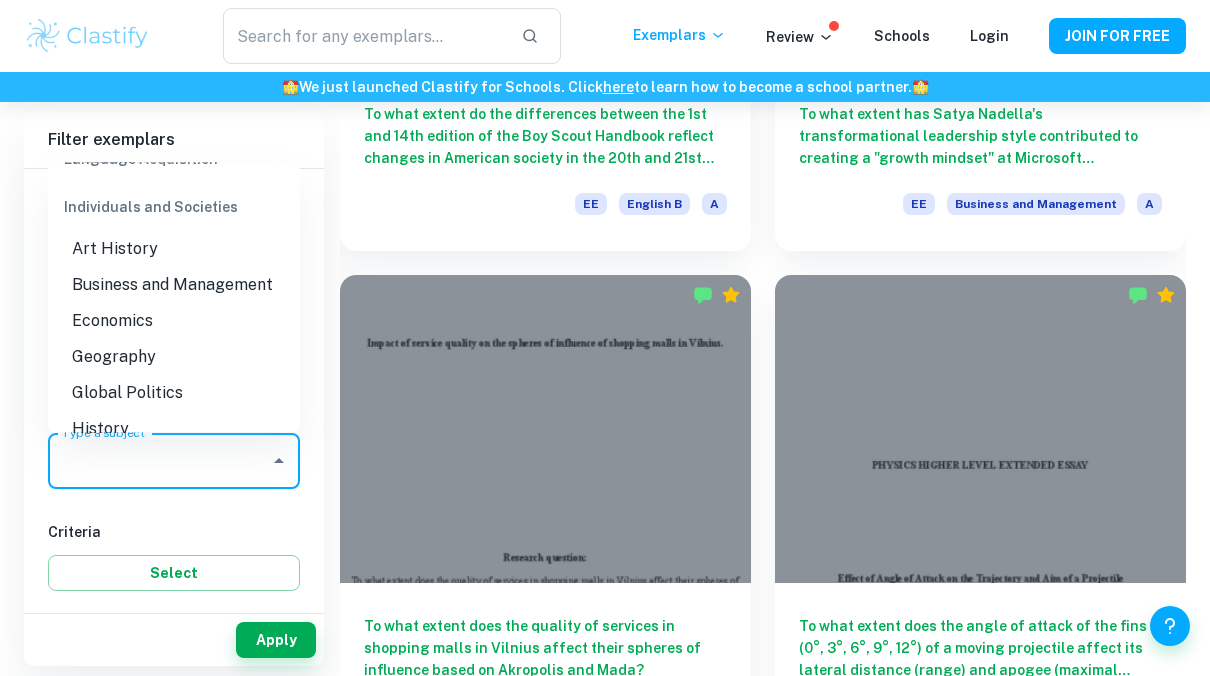 click on "Art History" at bounding box center (174, 249) 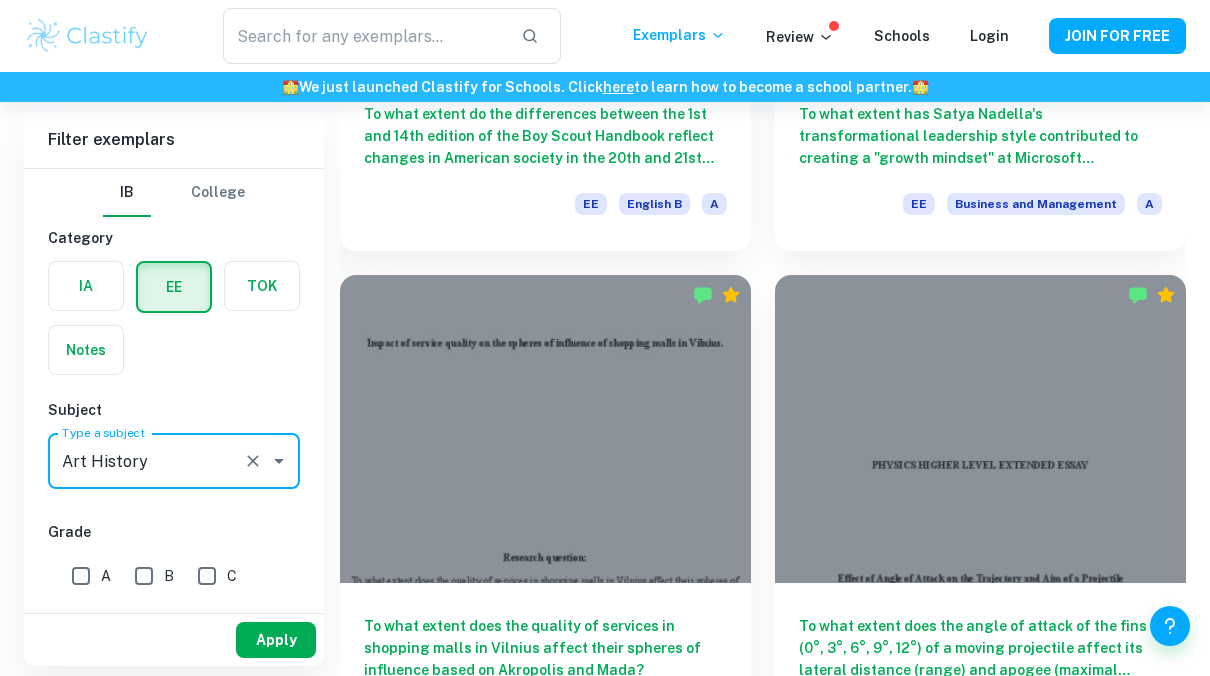 click on "Apply" at bounding box center [276, 640] 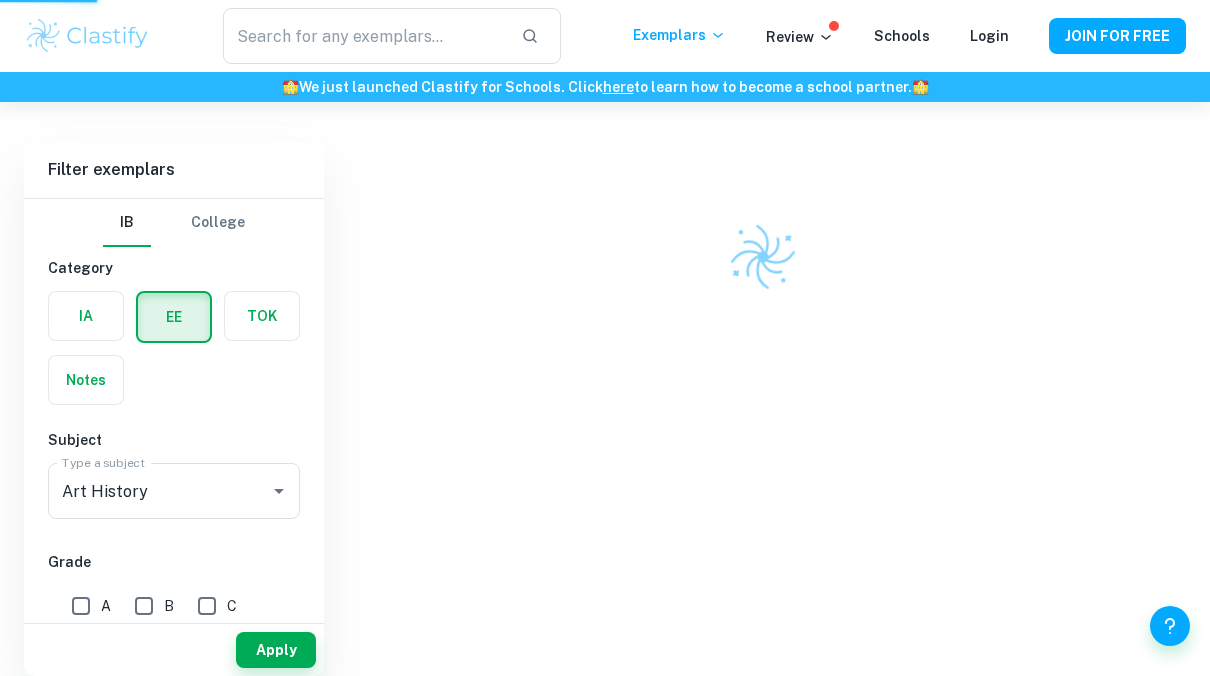 scroll, scrollTop: 102, scrollLeft: 0, axis: vertical 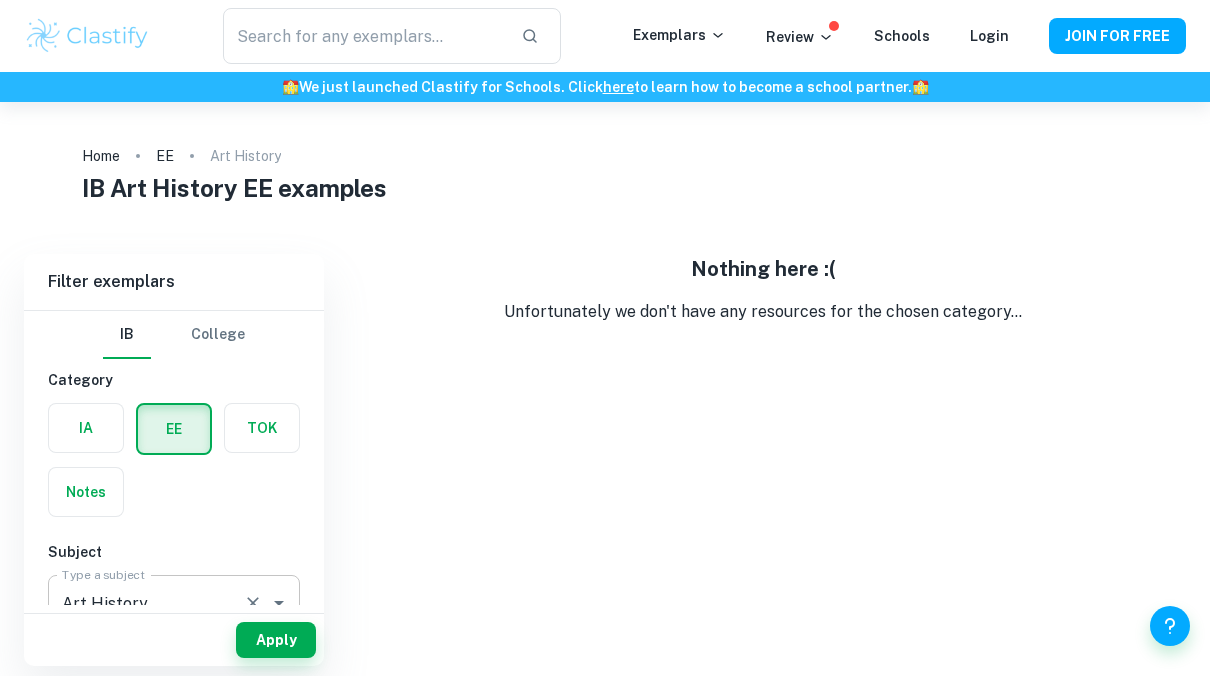 click on "Art History" at bounding box center (146, 603) 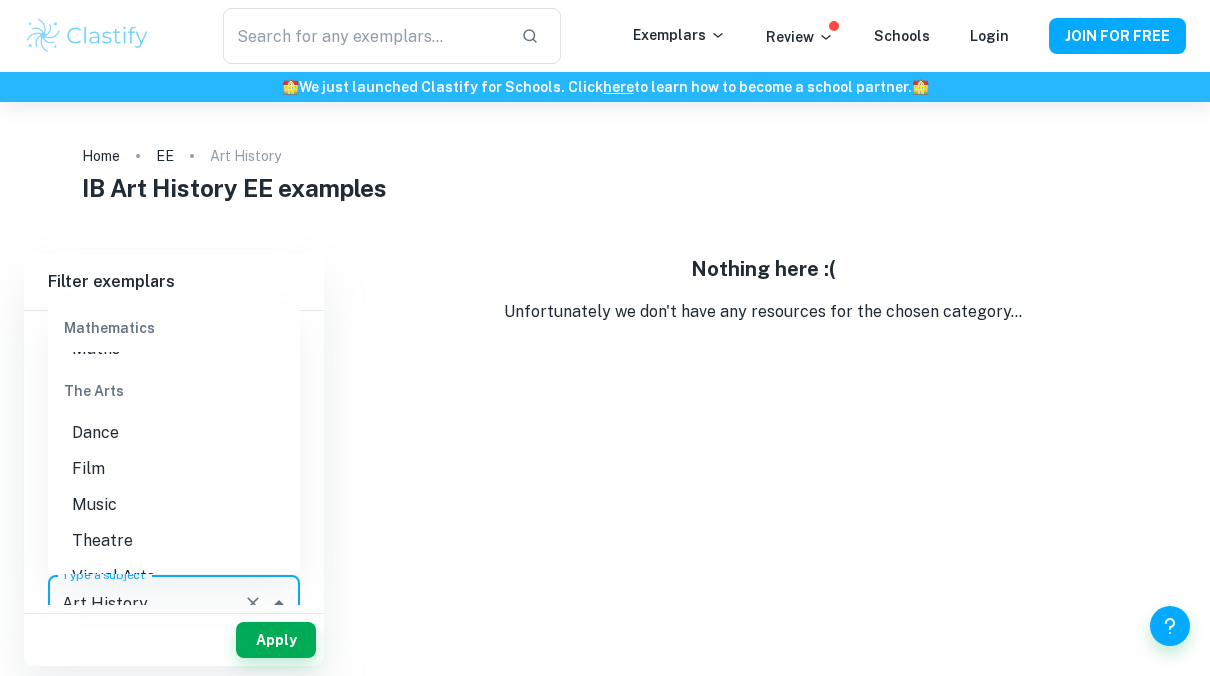 scroll, scrollTop: 2769, scrollLeft: 0, axis: vertical 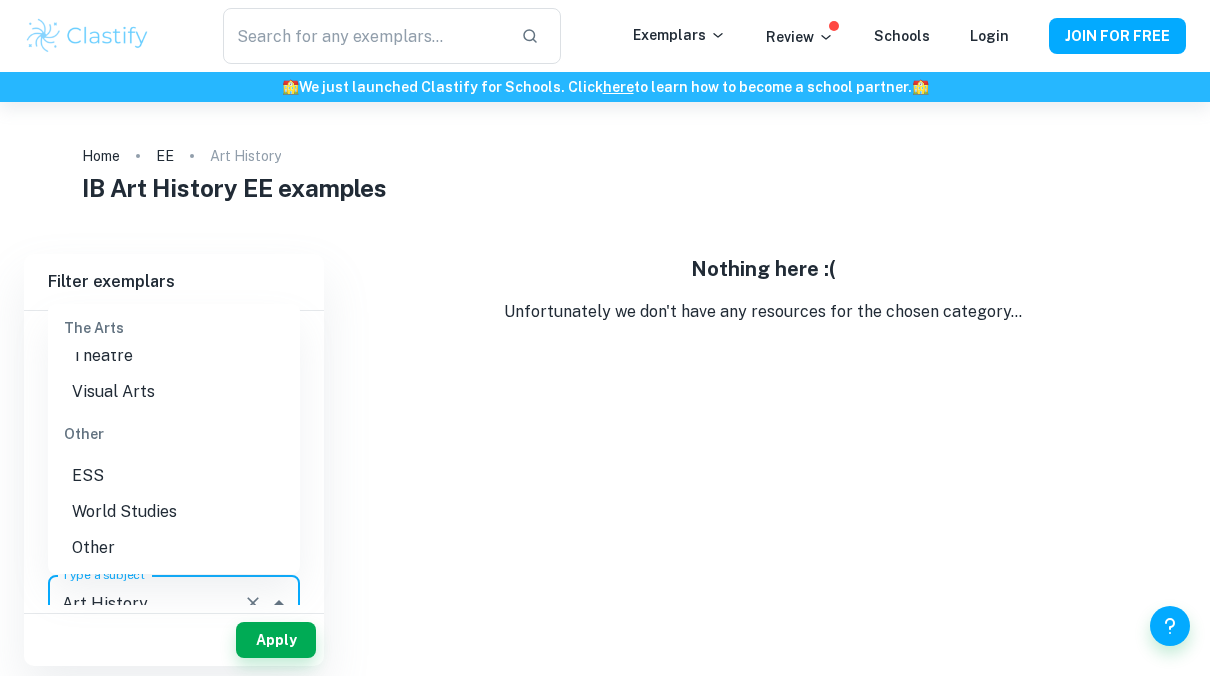 click on "Visual Arts" at bounding box center [174, 392] 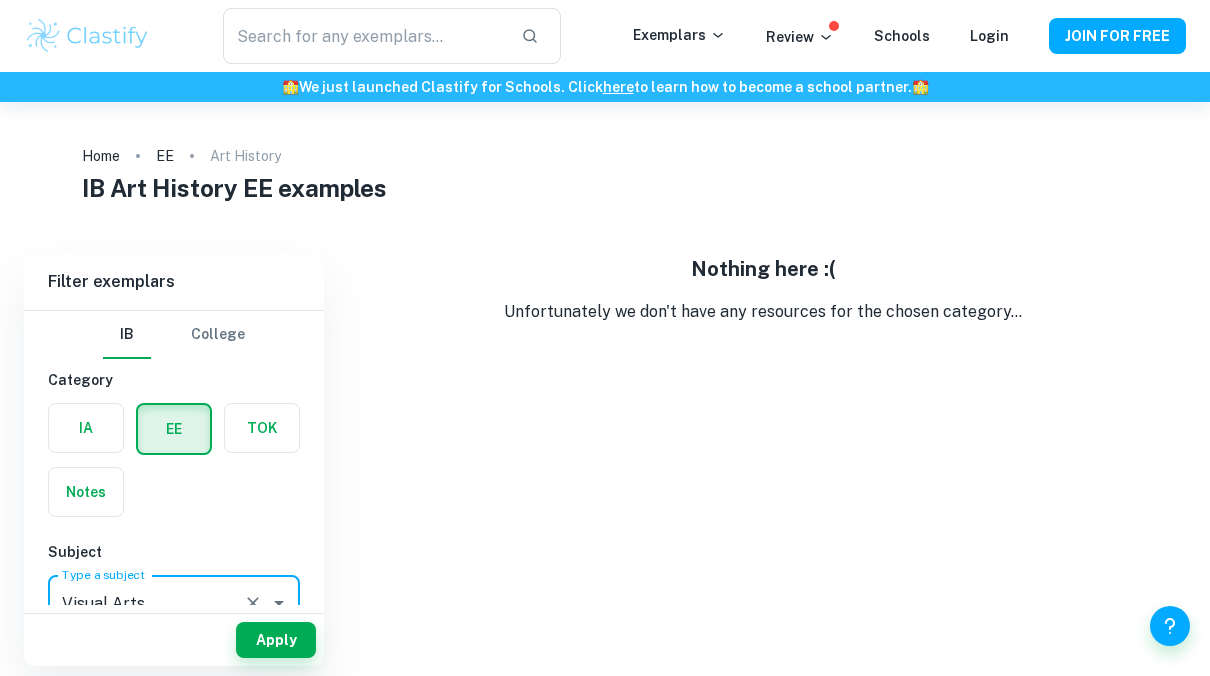 click on "Apply" at bounding box center (174, 640) 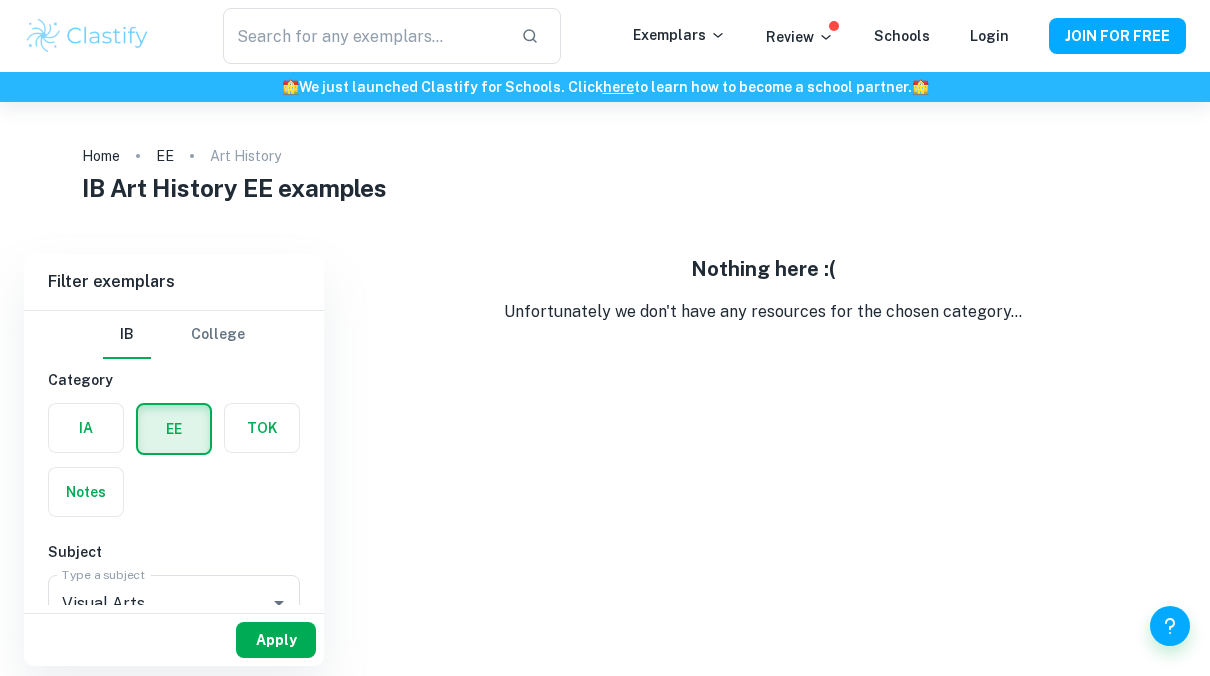 click on "Apply" at bounding box center [276, 640] 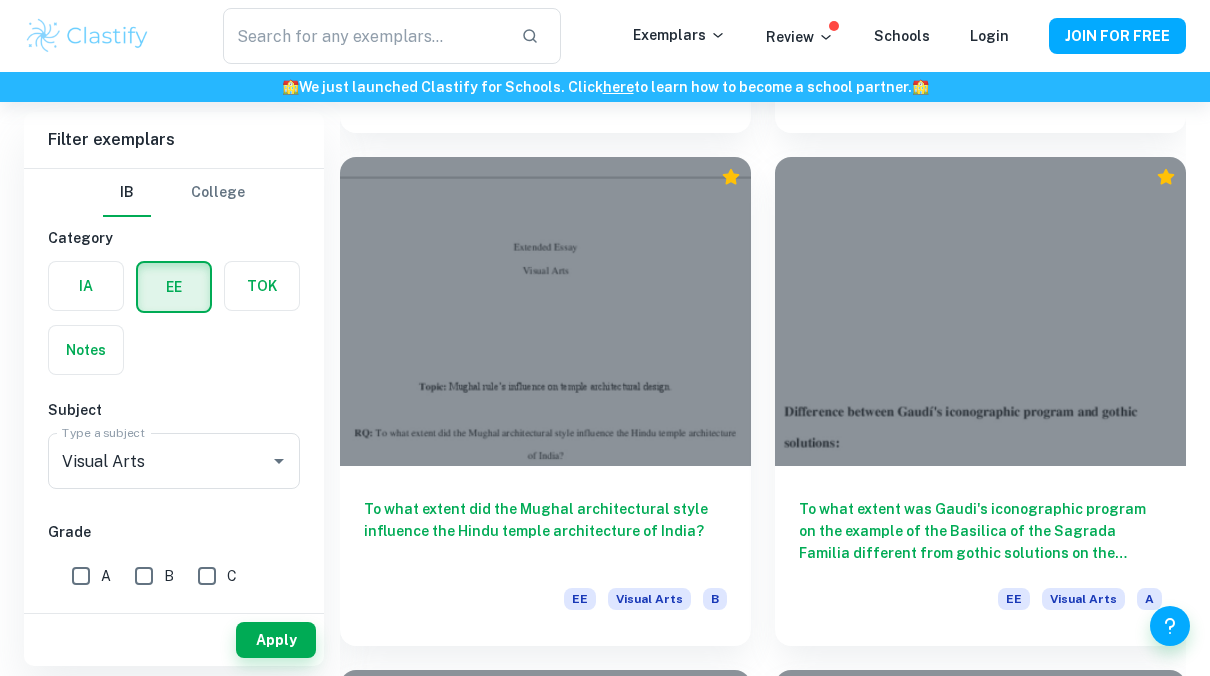 scroll, scrollTop: 2656, scrollLeft: 0, axis: vertical 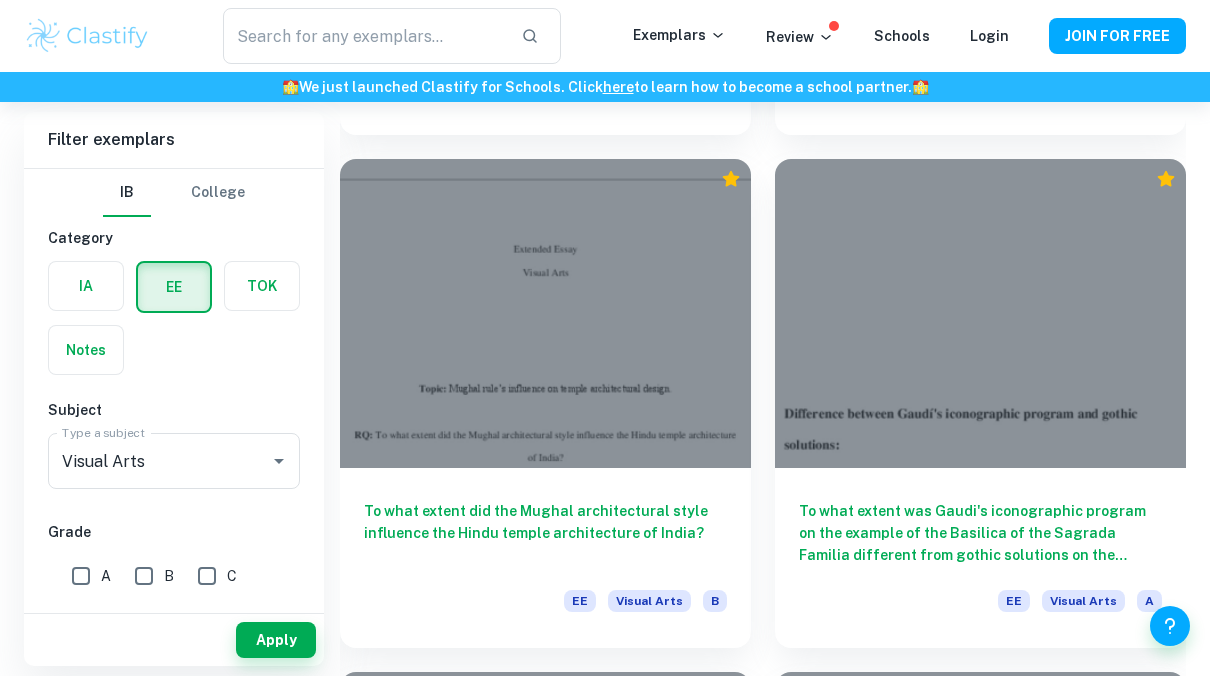 click on "​ Exemplars Review Schools Login JOIN FOR FREE" at bounding box center (605, 36) 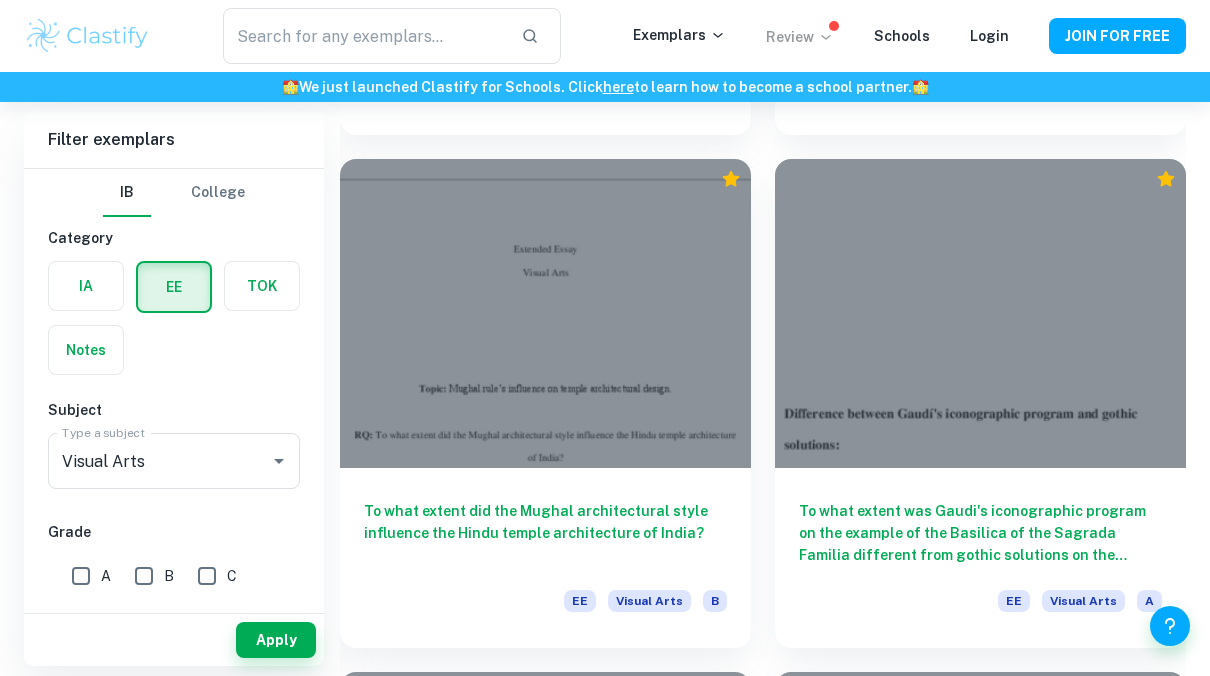 click on "Review" at bounding box center (800, 37) 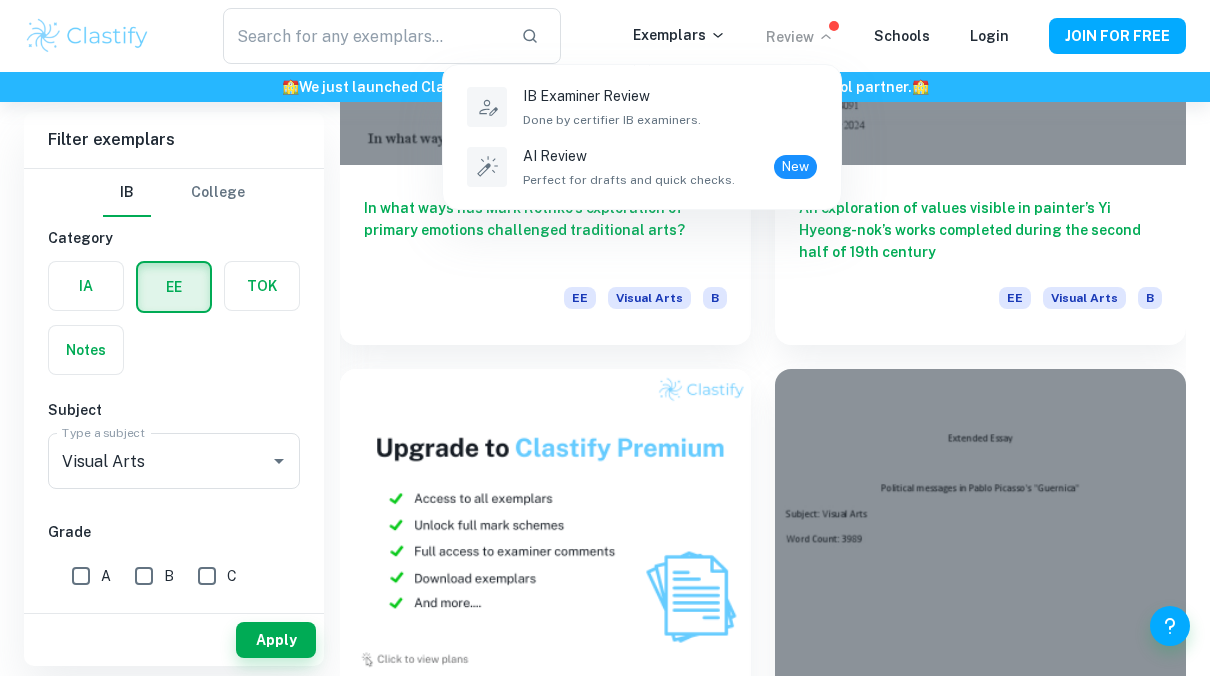 scroll, scrollTop: 1420, scrollLeft: 0, axis: vertical 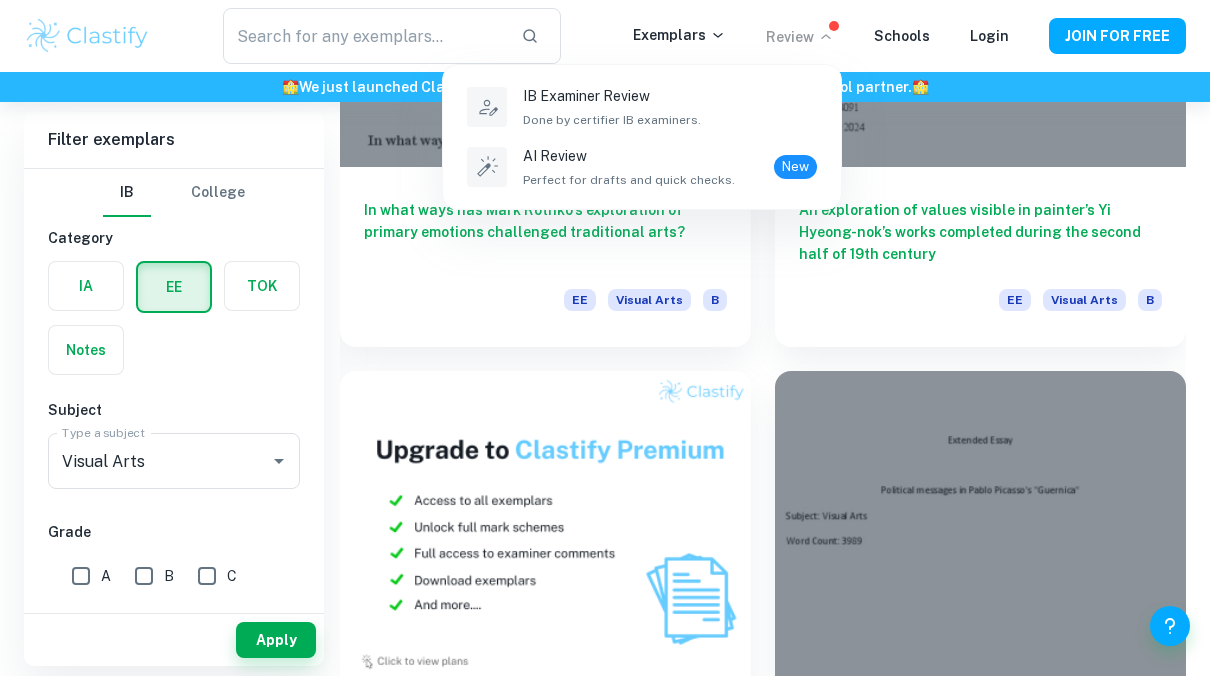 click at bounding box center [605, 338] 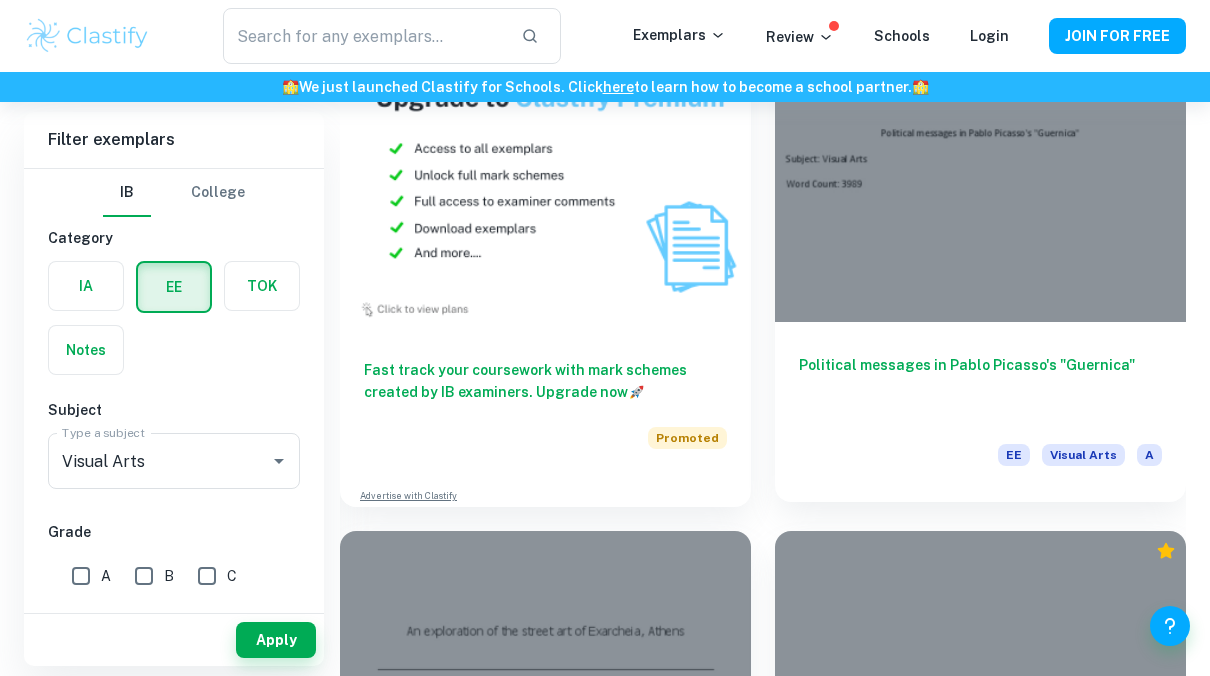 scroll, scrollTop: 1632, scrollLeft: 0, axis: vertical 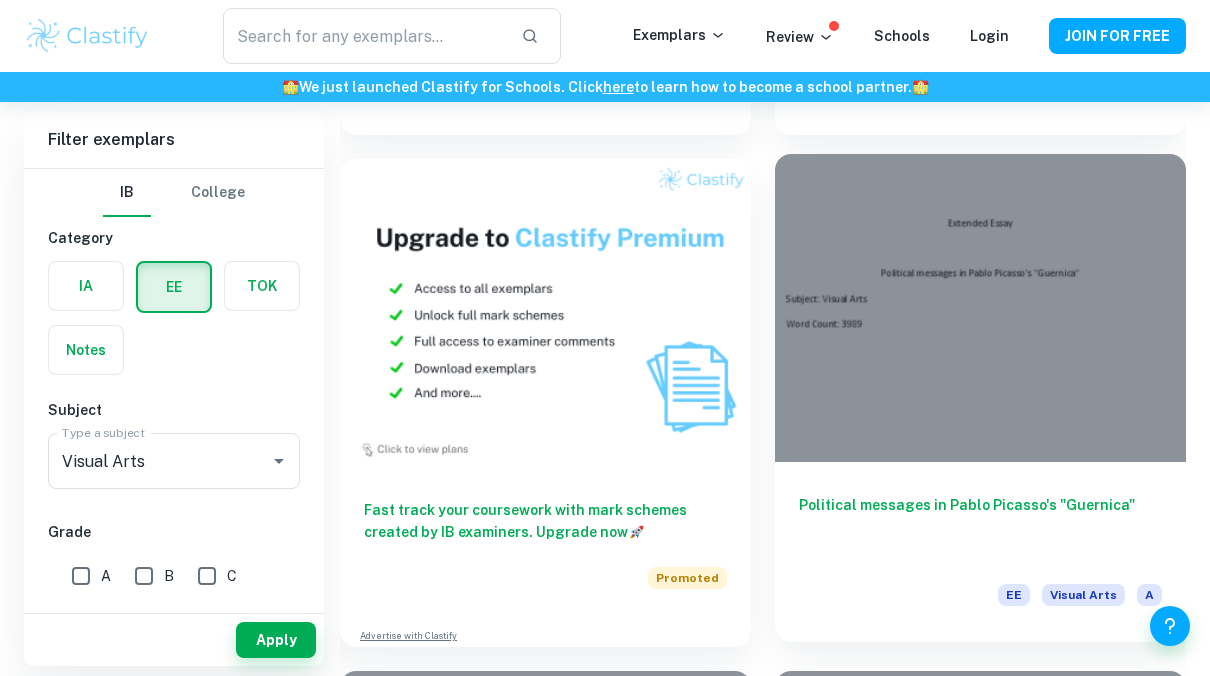 click at bounding box center [980, 308] 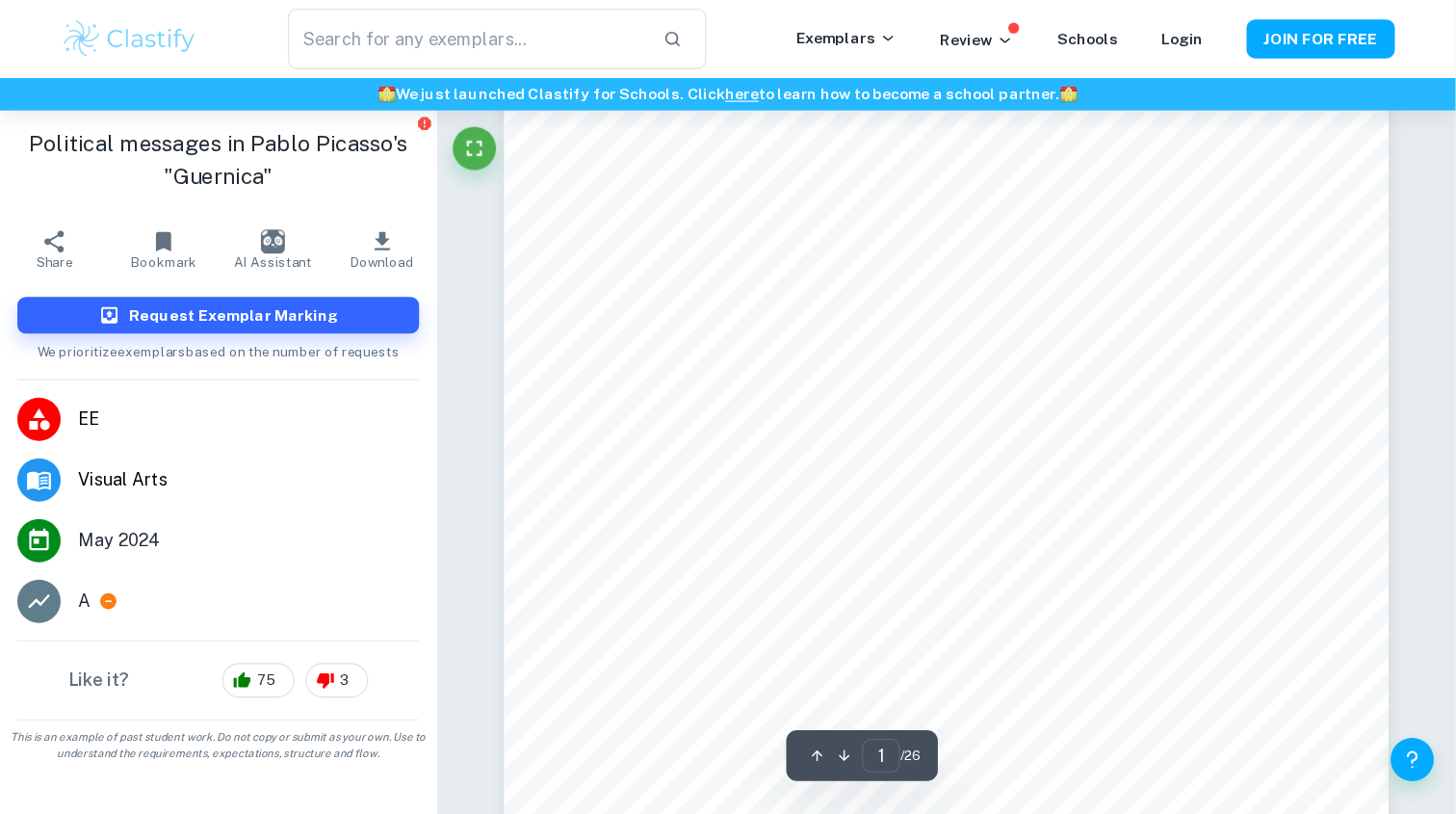 scroll, scrollTop: 0, scrollLeft: 0, axis: both 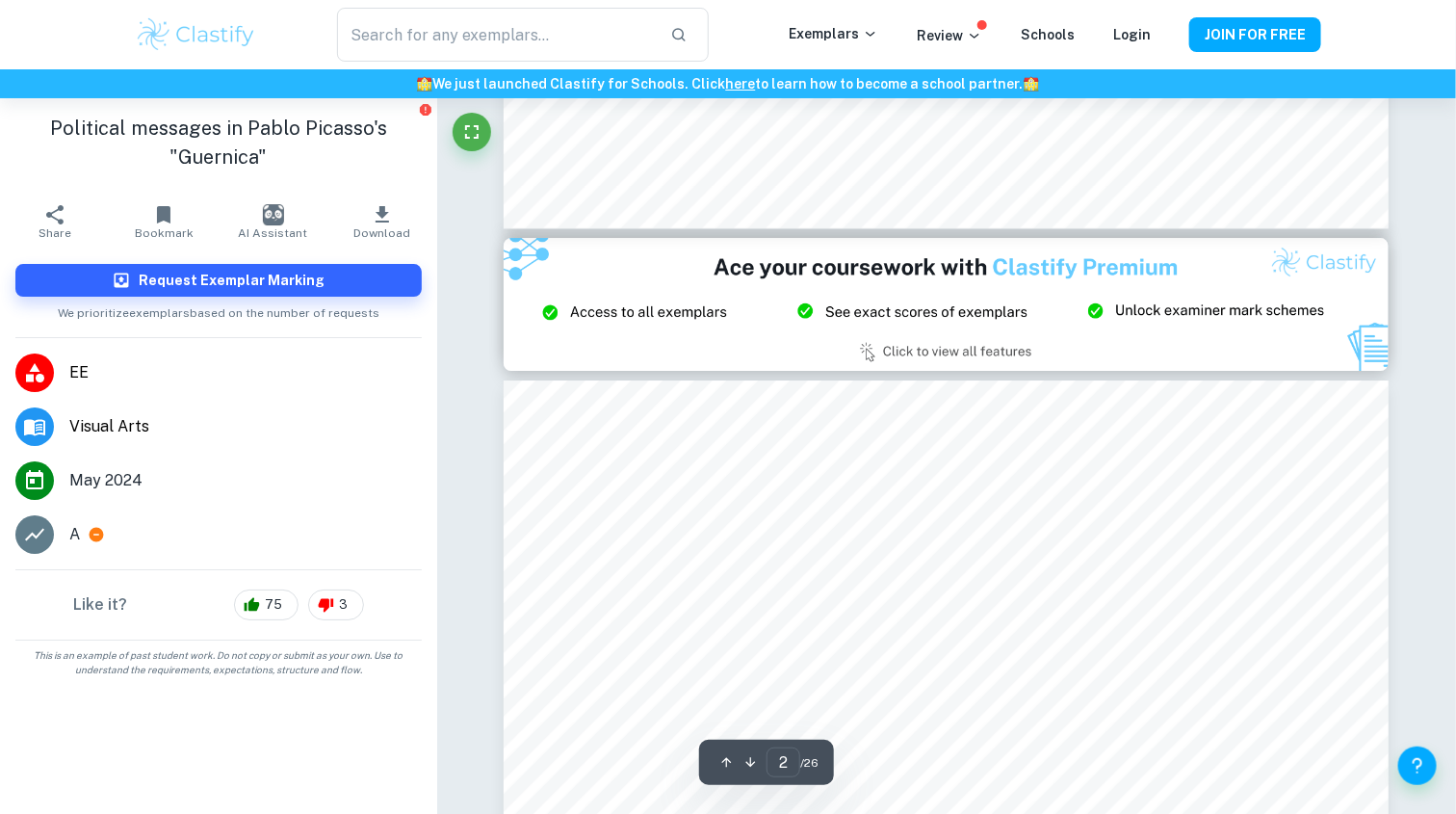 type on "3" 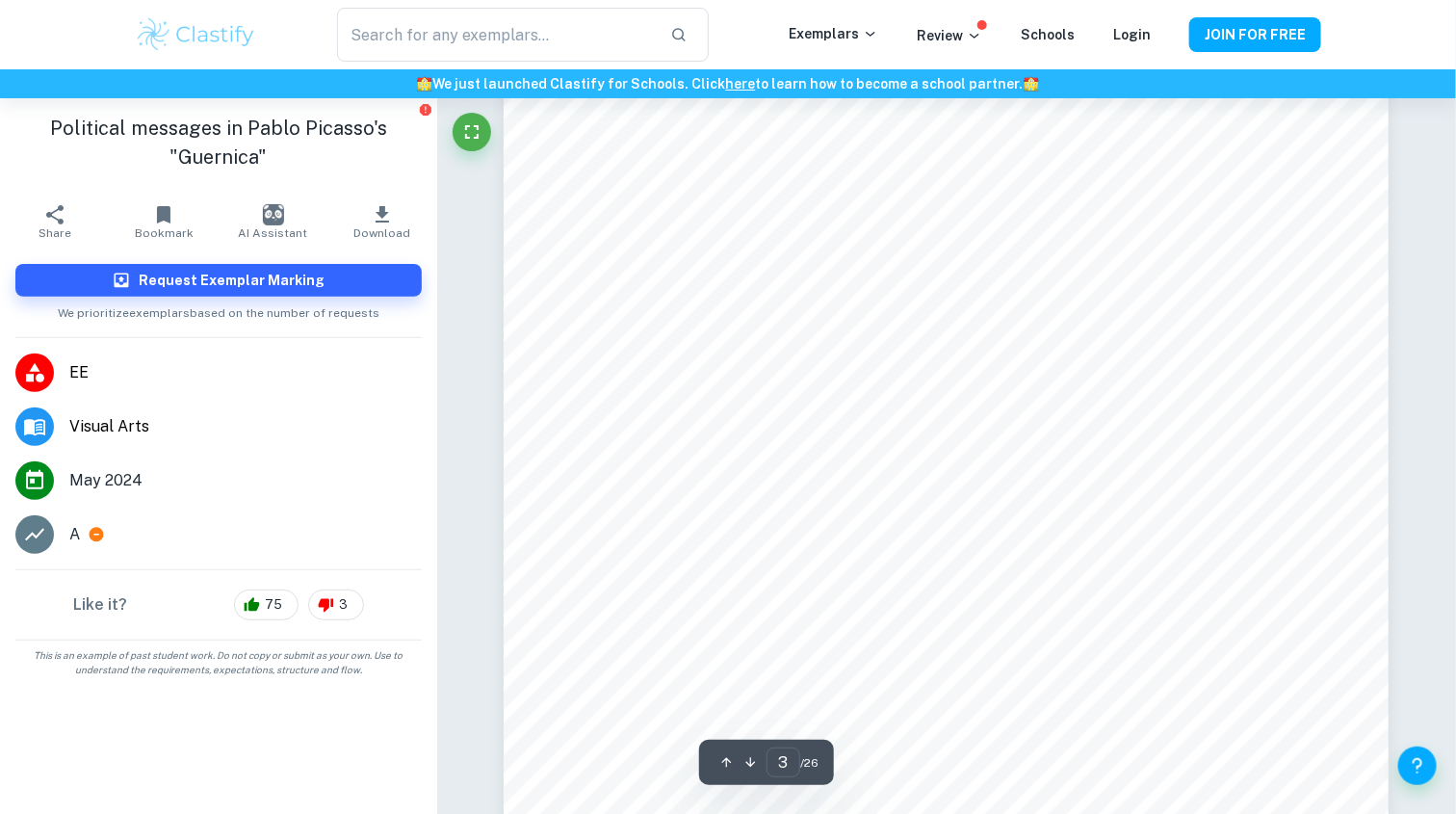 scroll, scrollTop: 3053, scrollLeft: 0, axis: vertical 